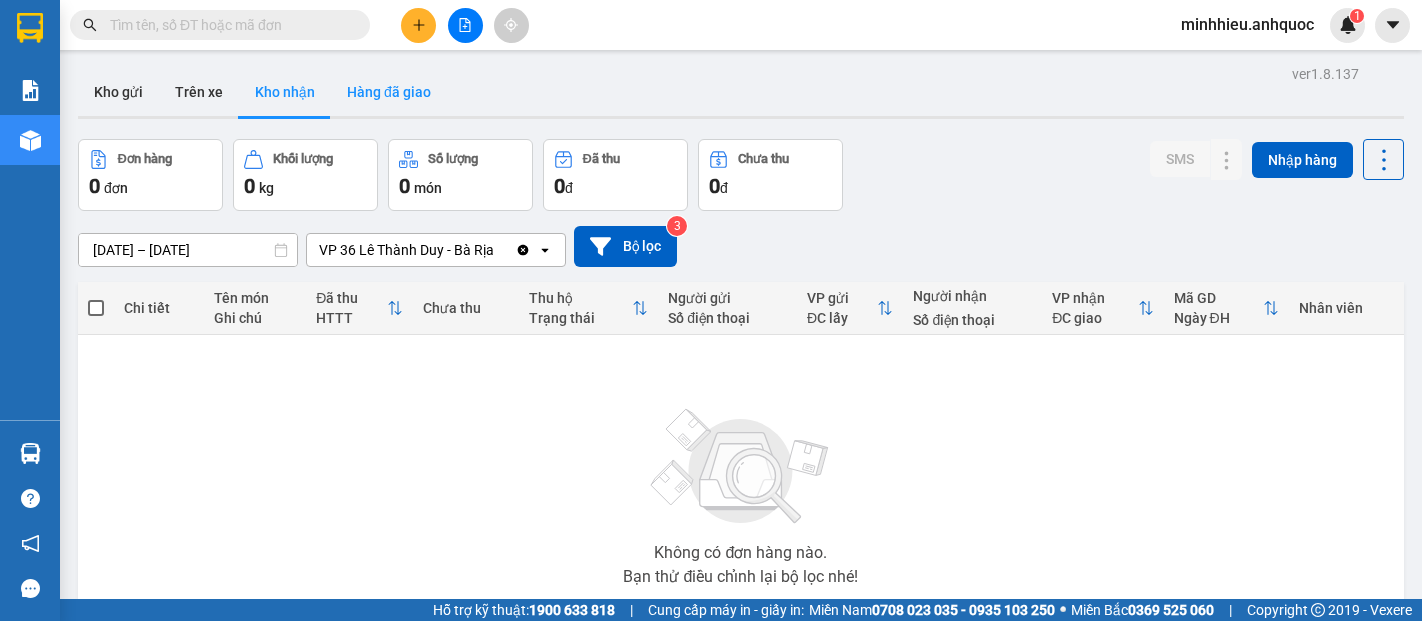 scroll, scrollTop: 0, scrollLeft: 0, axis: both 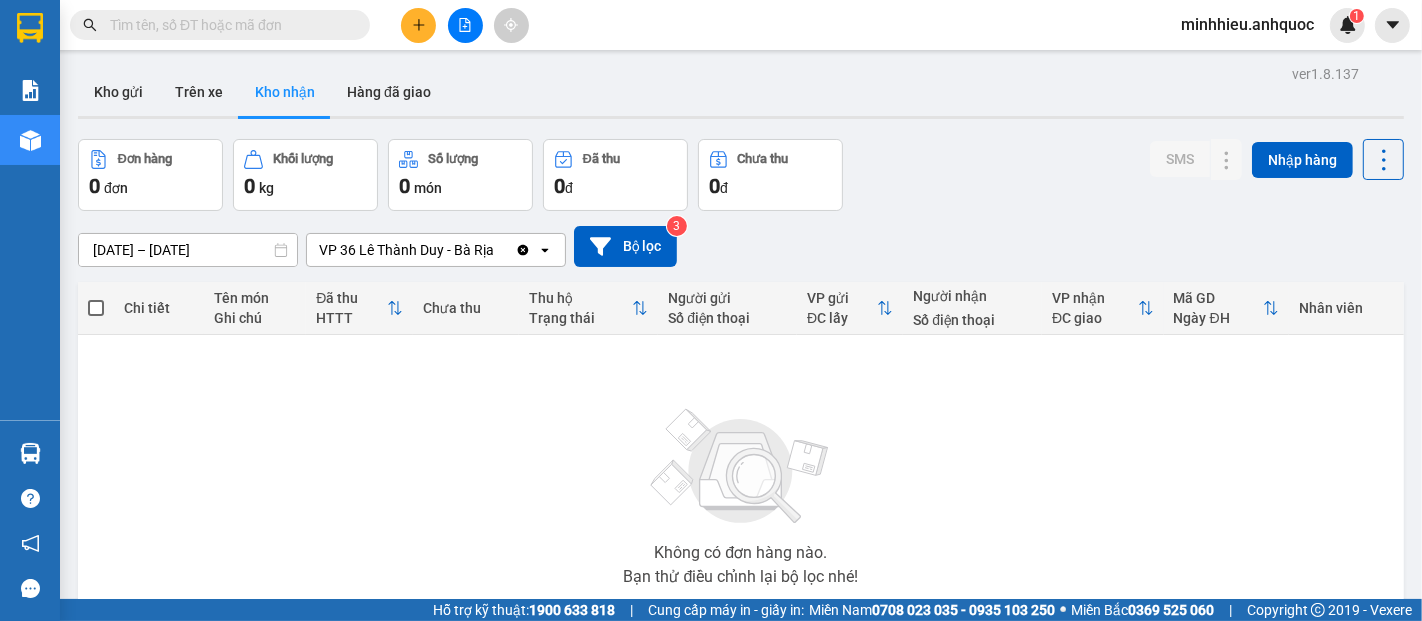click on "Kho nhận" at bounding box center [285, 92] 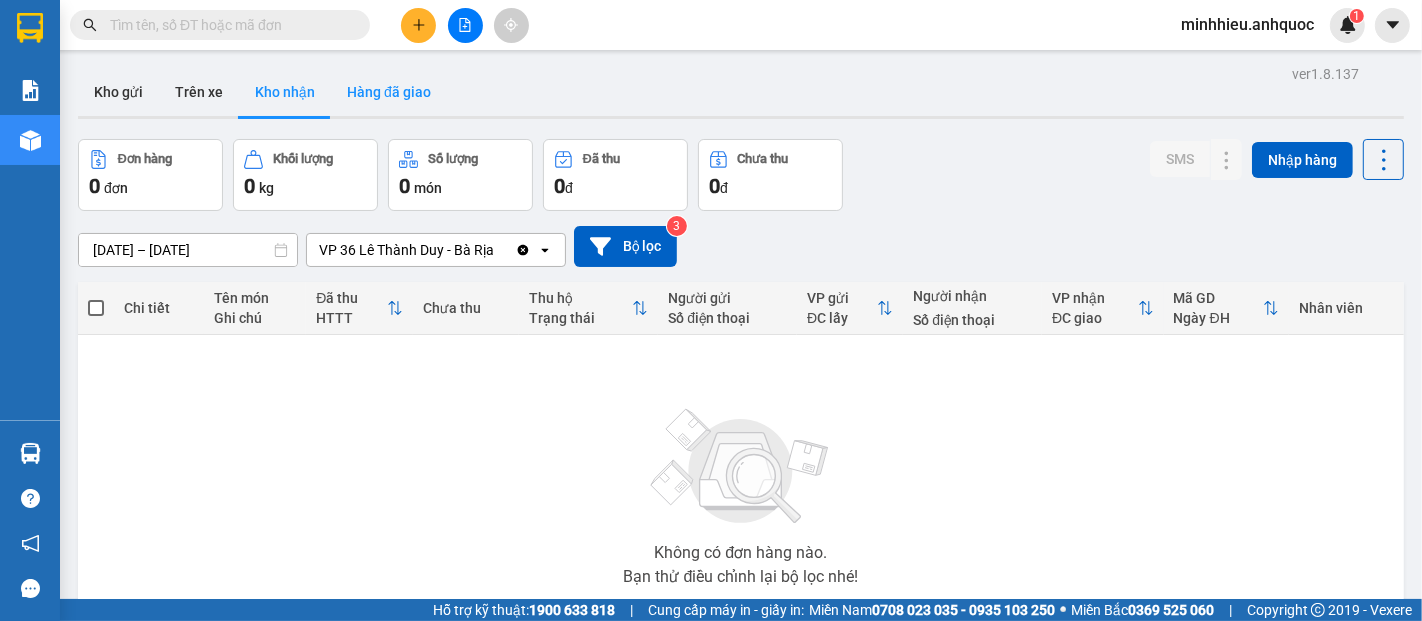 click on "Hàng đã giao" at bounding box center [389, 92] 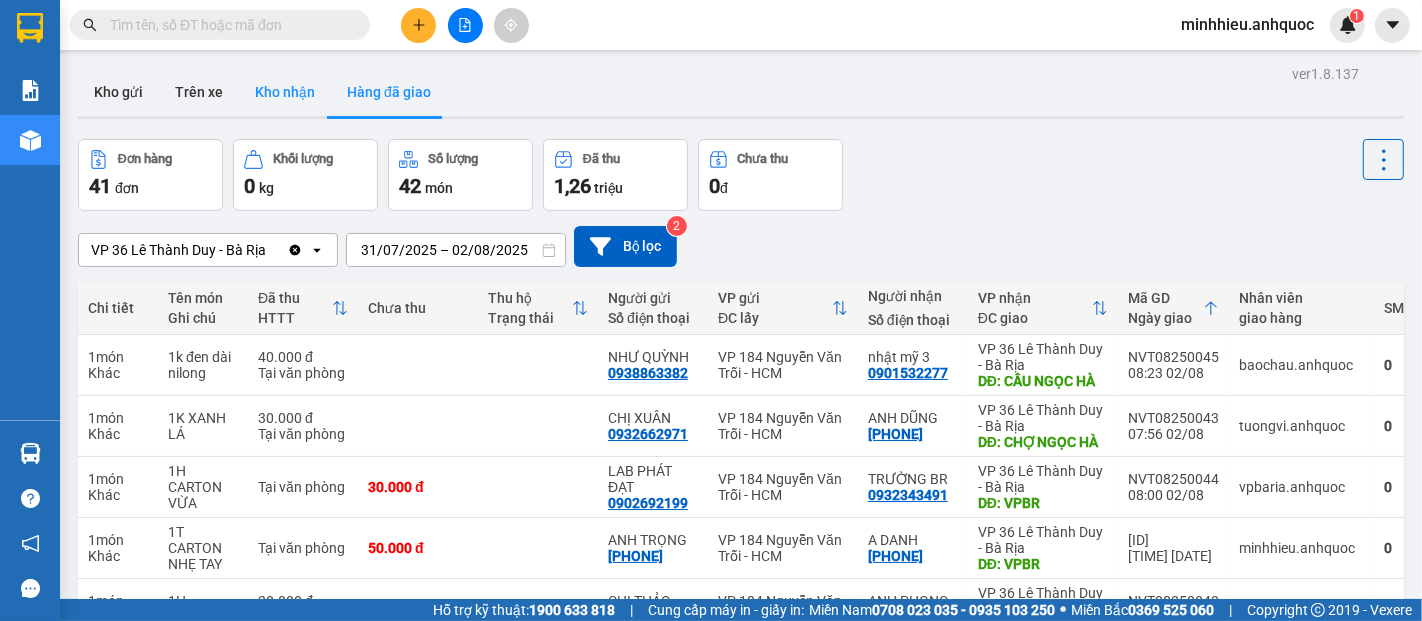 click on "Kho nhận" at bounding box center (285, 92) 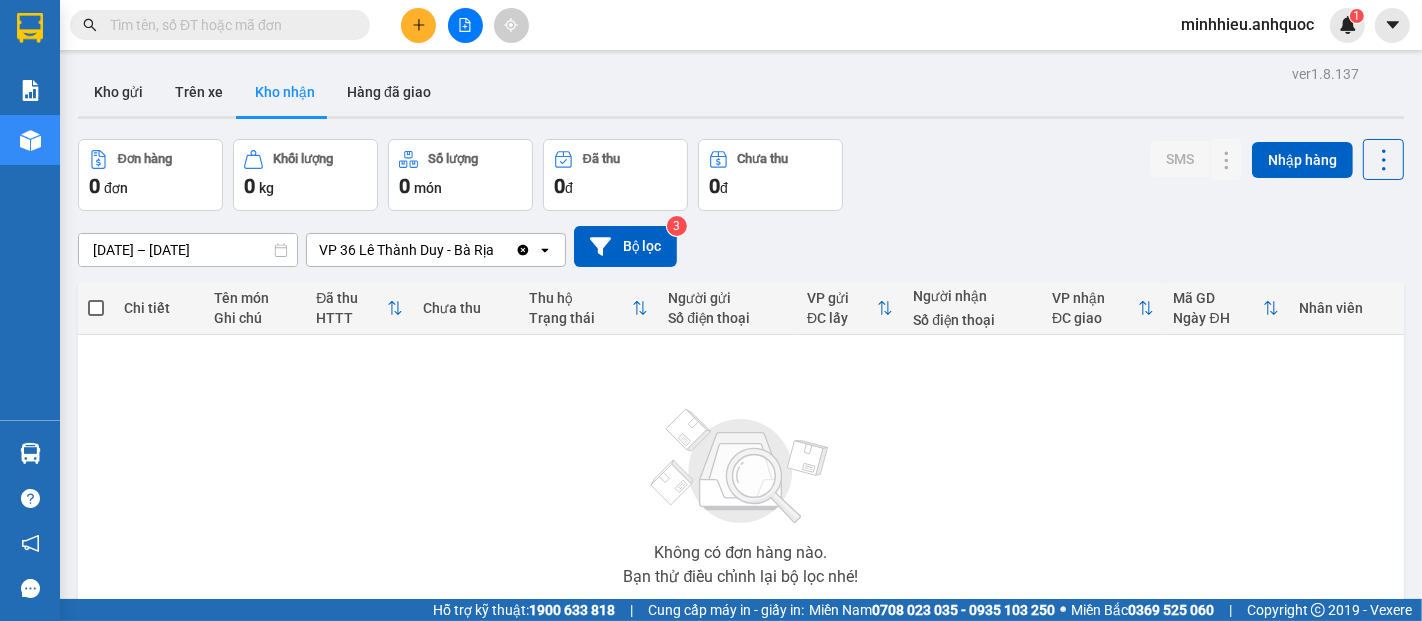 click on "Kho nhận" at bounding box center [285, 92] 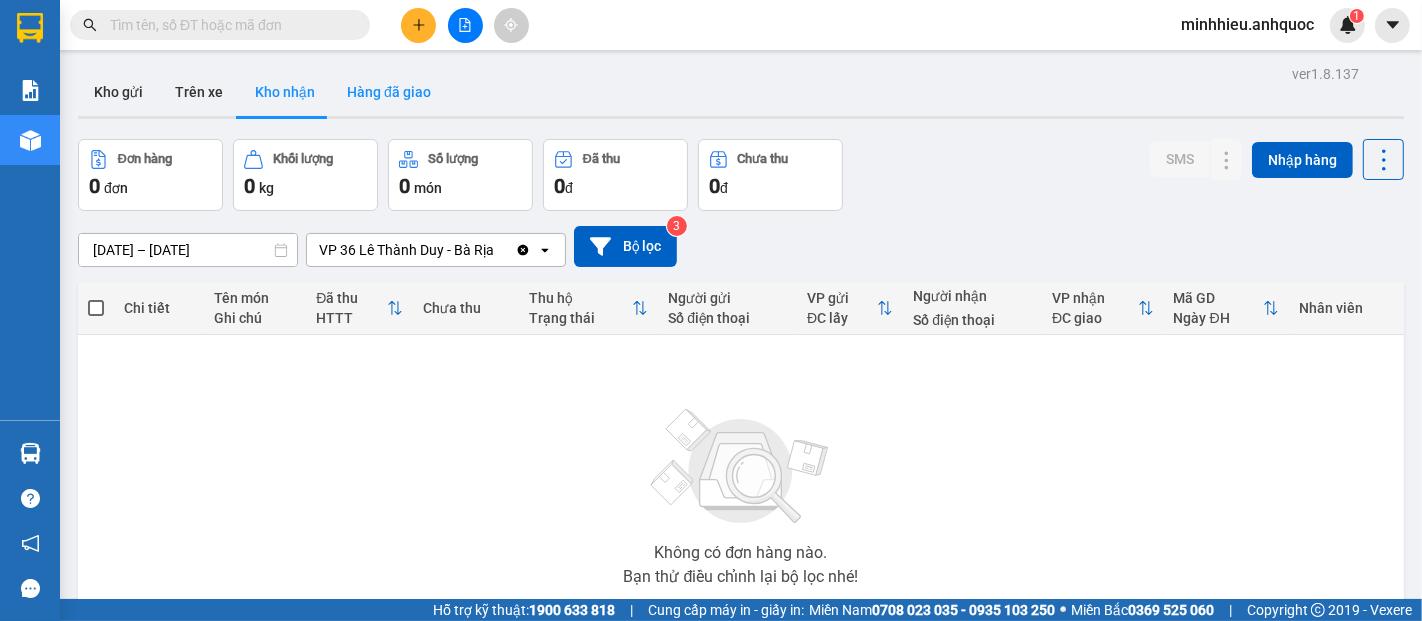 click on "Hàng đã giao" at bounding box center [389, 92] 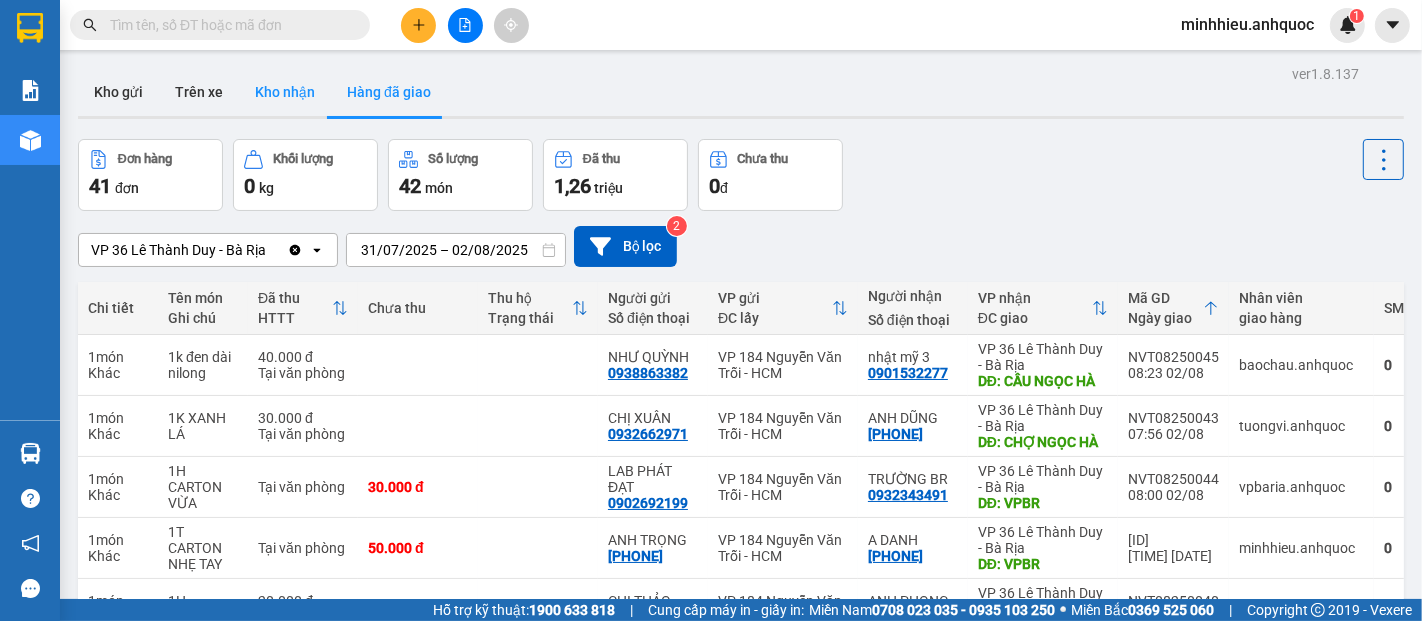 click on "Kho nhận" at bounding box center [285, 92] 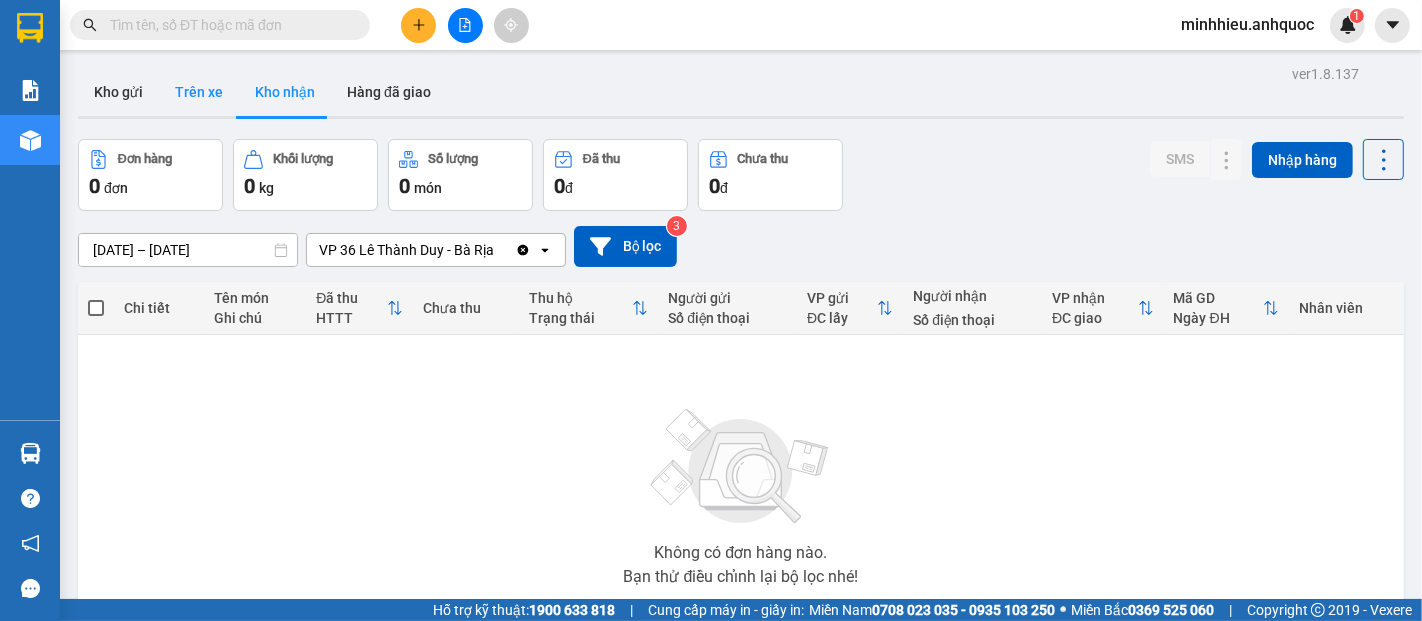 click on "Trên xe" at bounding box center [199, 92] 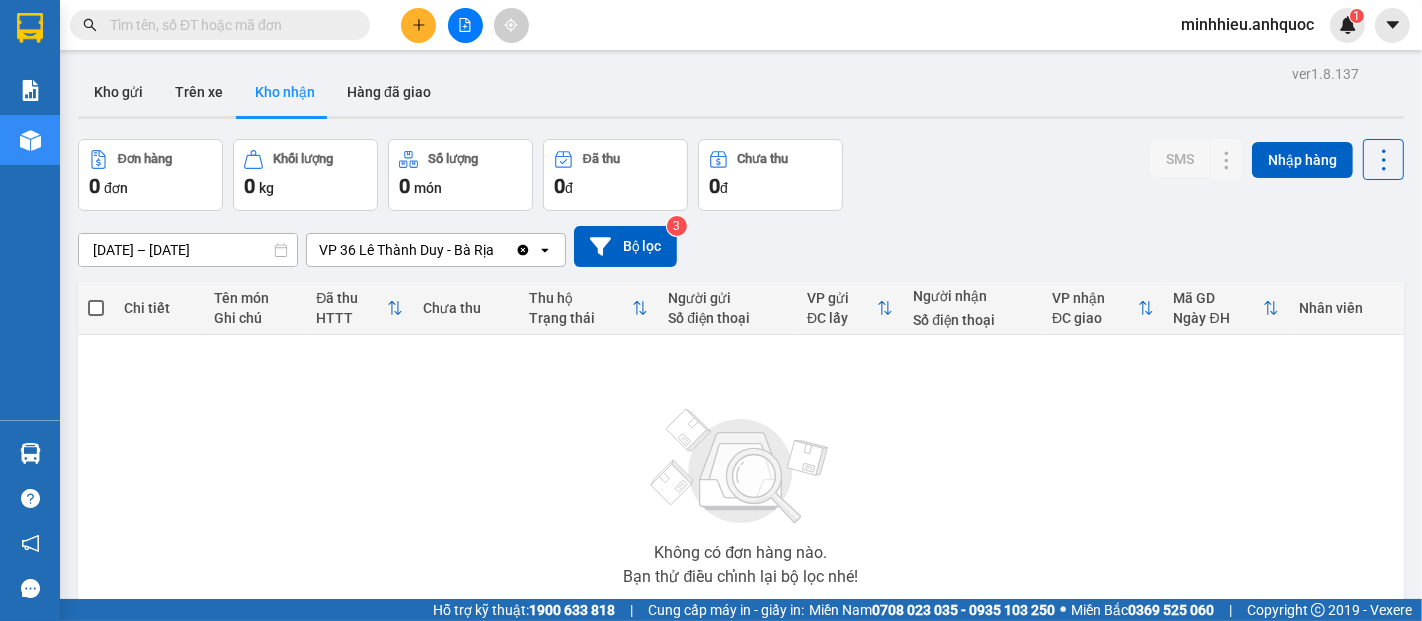 type on "31/07/2025 – 02/08/2025" 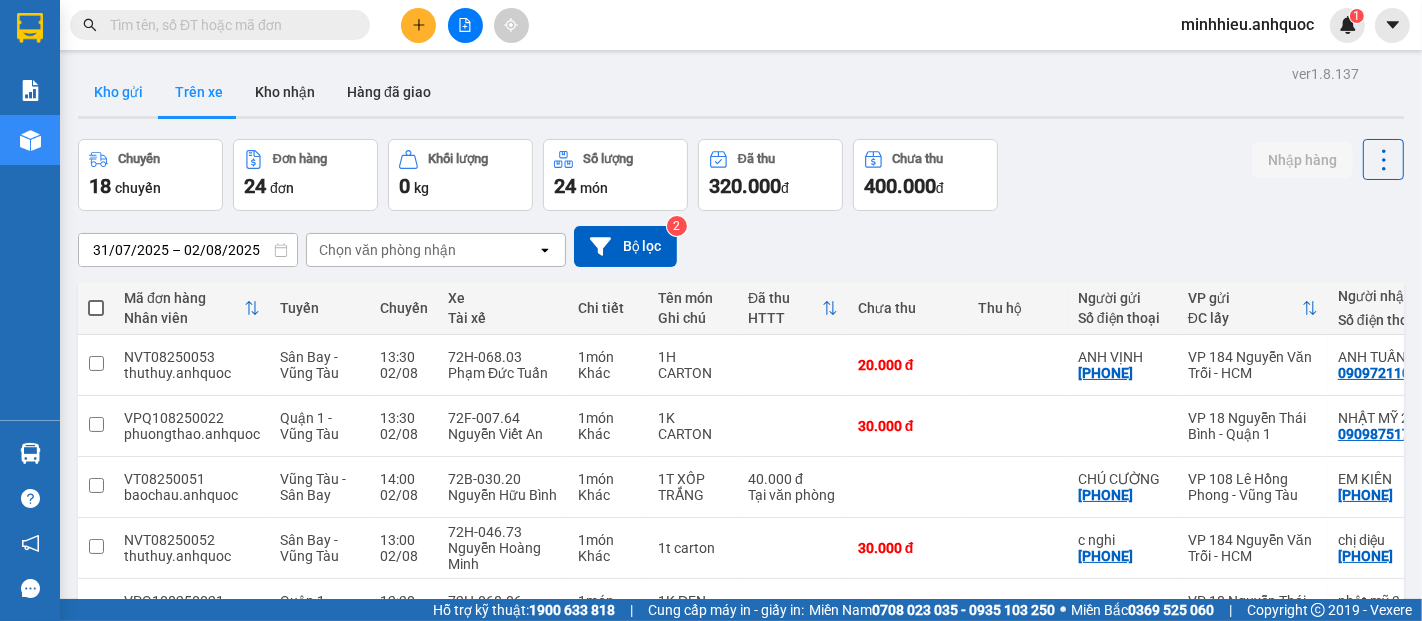 click on "Kho gửi" at bounding box center [118, 92] 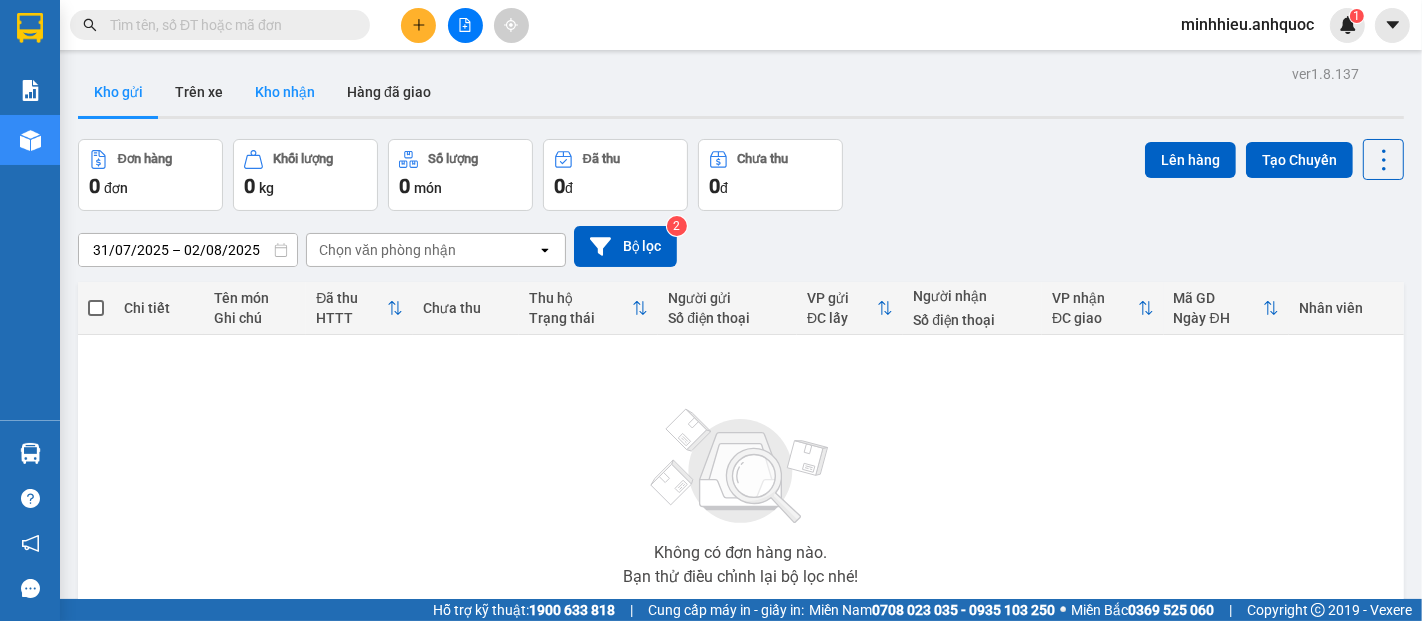 type 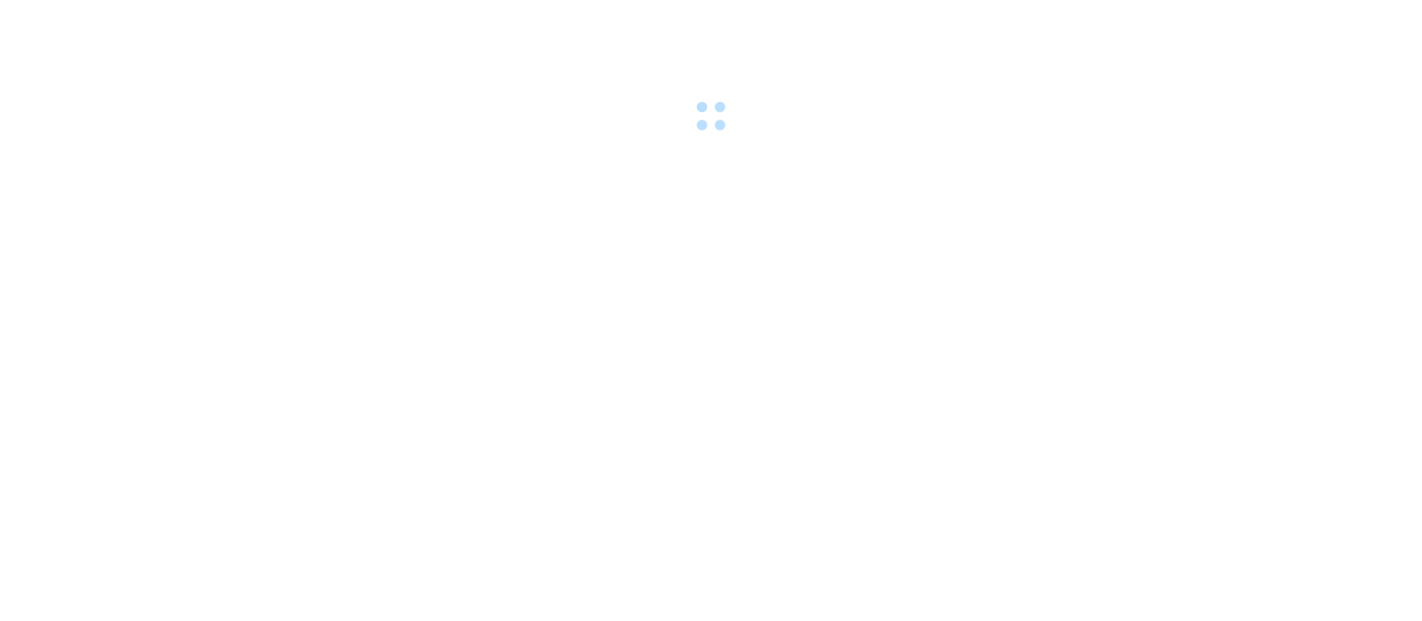 scroll, scrollTop: 0, scrollLeft: 0, axis: both 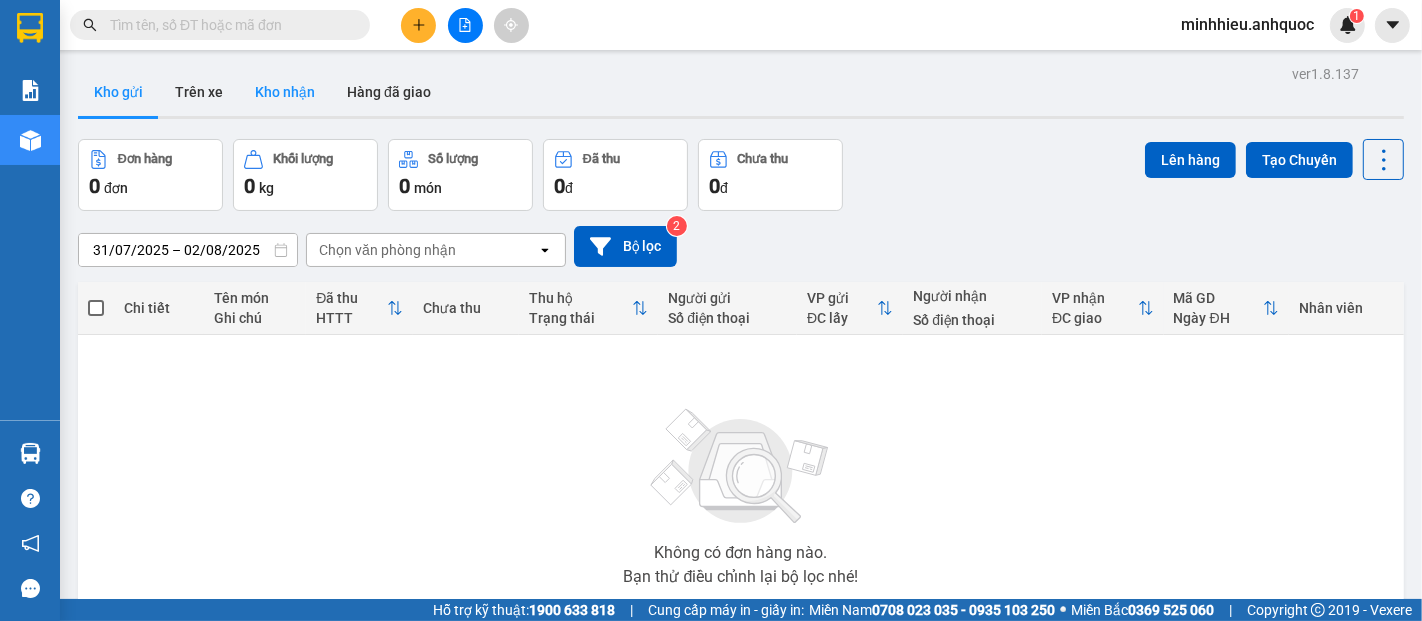 click on "Kho nhận" at bounding box center [285, 92] 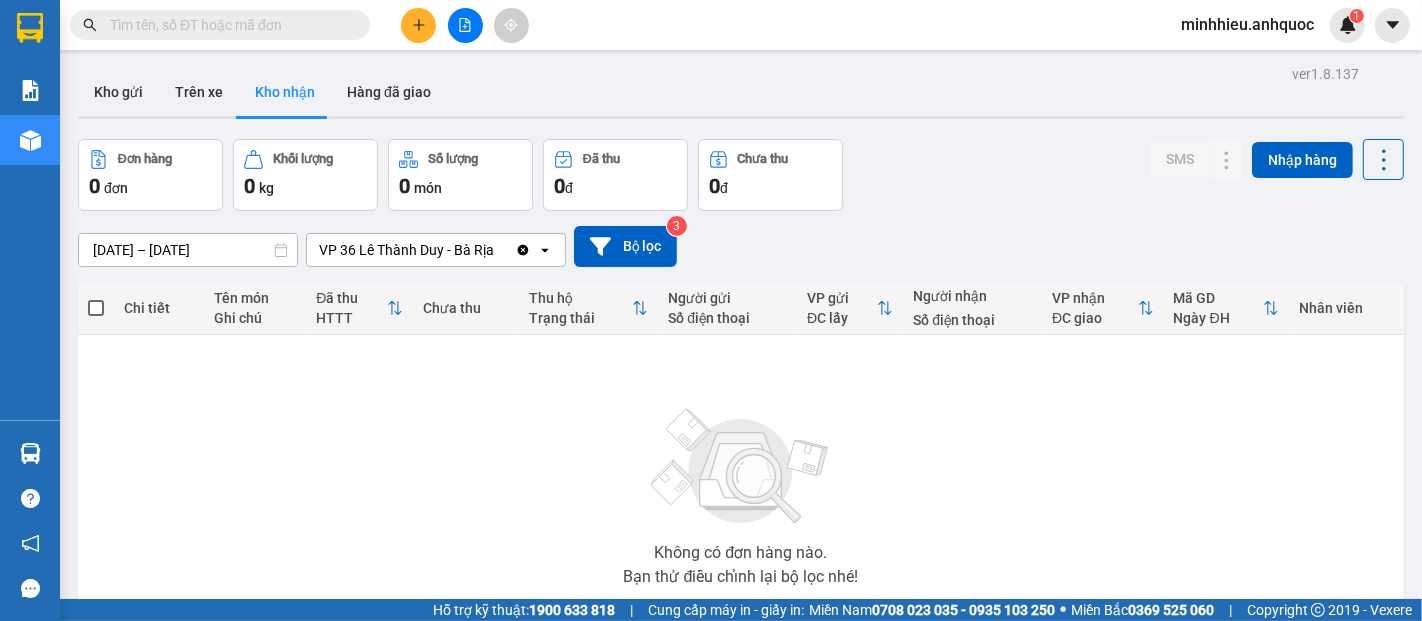 click on "ver  1.8.137 Kho gửi Trên xe Kho nhận Hàng đã giao Đơn hàng 0 đơn Khối lượng 0 kg Số lượng 0 món Đã thu 0  đ Chưa thu 0  đ SMS Nhập hàng 17/07/2025 – 31/07/2025 Press the down arrow key to interact with the calendar and select a date. Press the escape button to close the calendar. Selected date range is from 17/07/2025 to 31/07/2025. VP 36 Lê Thành Duy - Bà Rịa Clear value open Bộ lọc 3 Chi tiết Tên món Ghi chú Đã thu HTTT Chưa thu Thu hộ Trạng thái Người gửi Số điện thoại VP gửi ĐC lấy Người nhận Số điện thoại VP nhận ĐC giao Mã GD Ngày ĐH Nhân viên Không có đơn hàng nào. Bạn thử điều chỉnh lại bộ lọc nhé! 10 / trang open Đang tải dữ liệu" at bounding box center [741, 390] 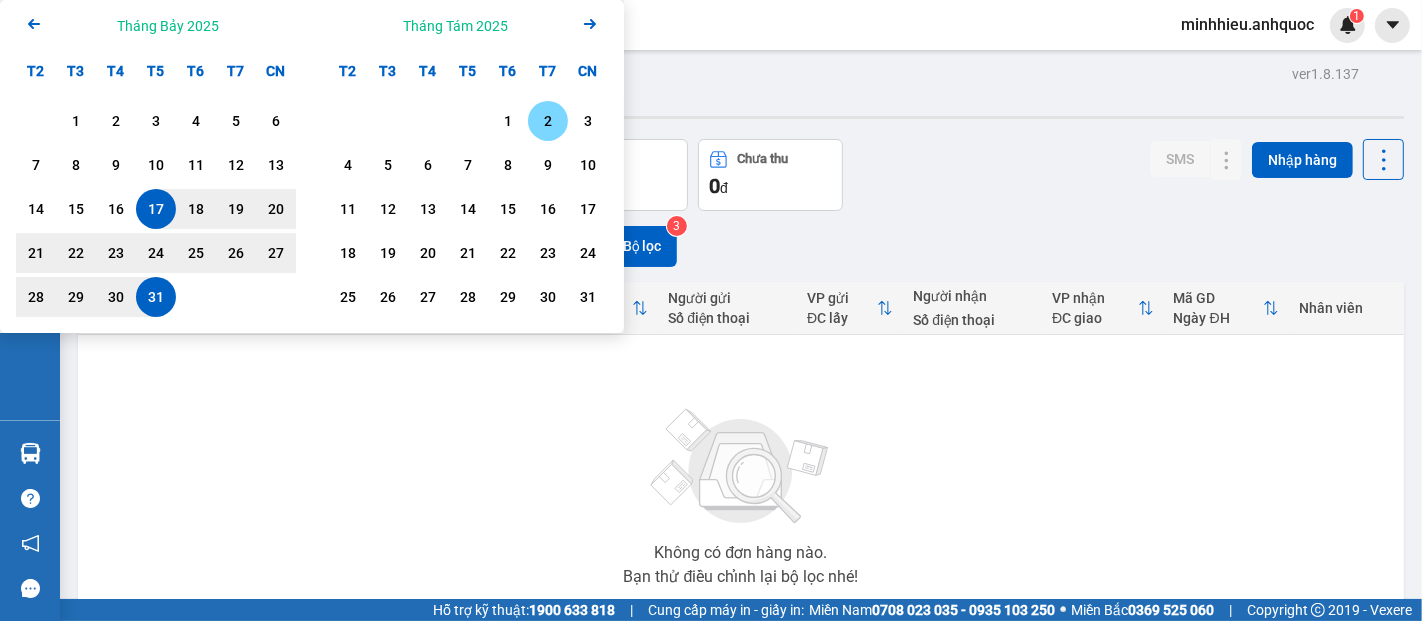 click on "2" at bounding box center [548, 121] 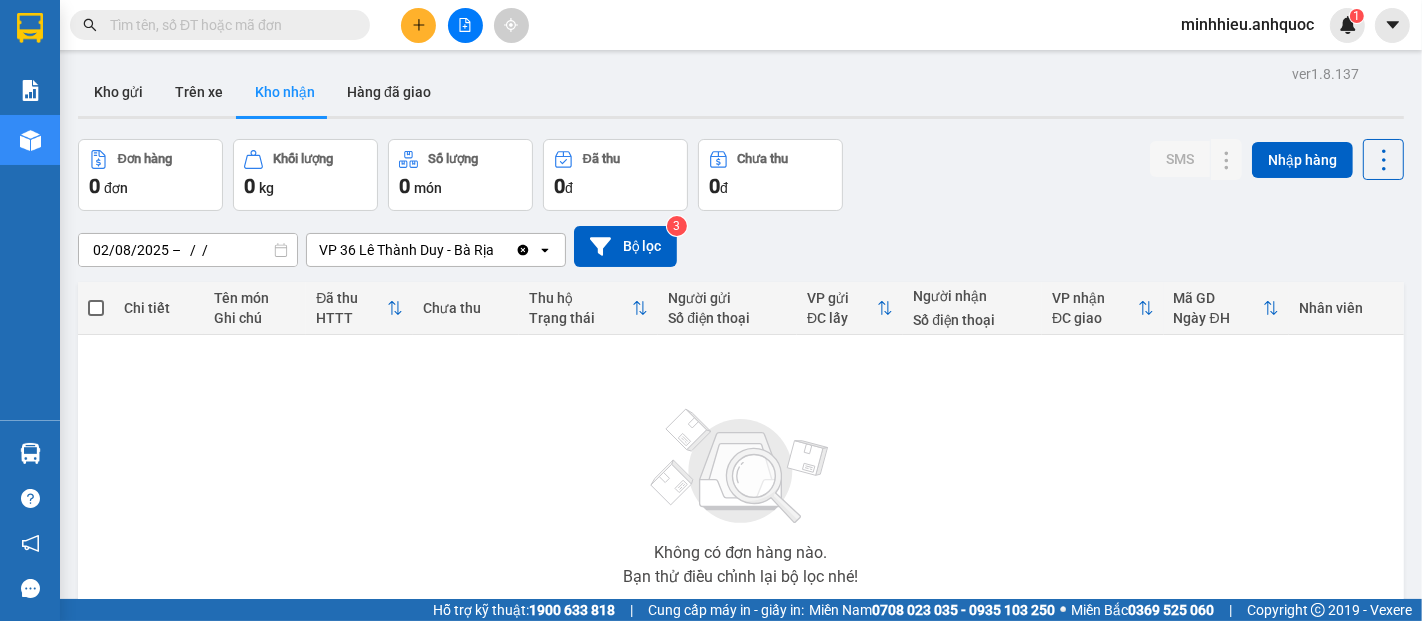 click on "Kho gửi Trên xe Kho nhận Hàng đã giao" at bounding box center (741, 94) 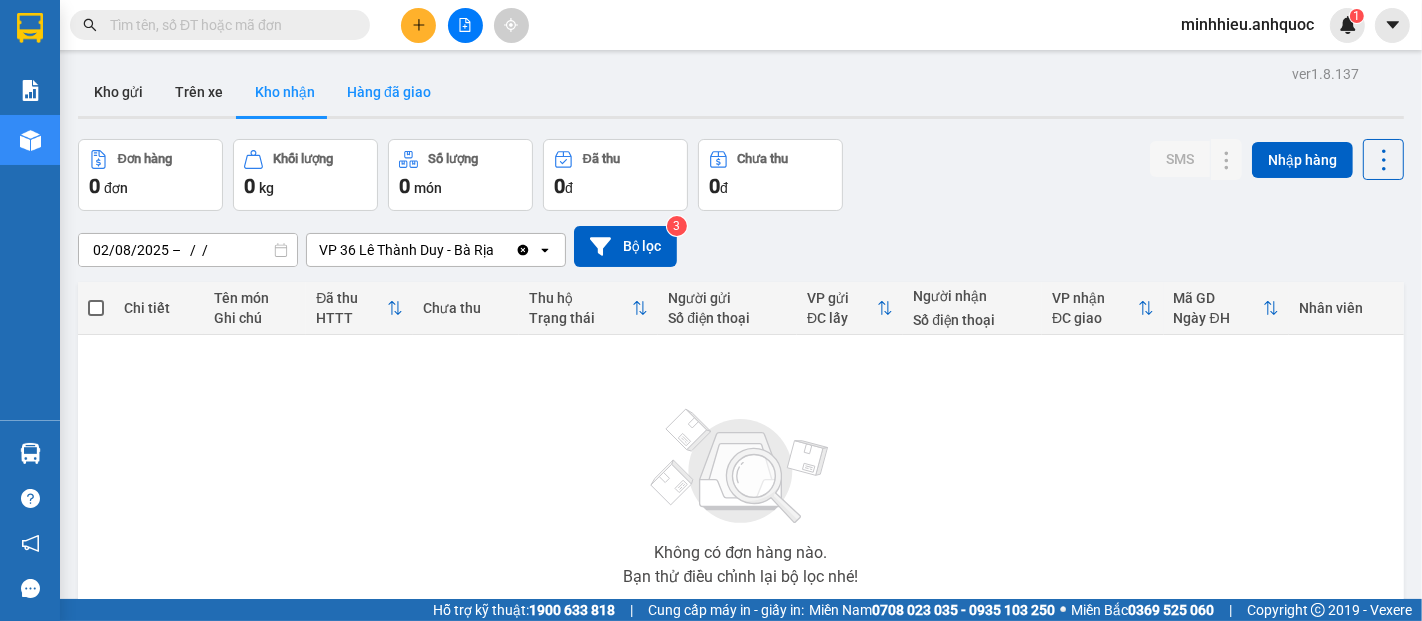 click on "Hàng đã giao" at bounding box center (389, 92) 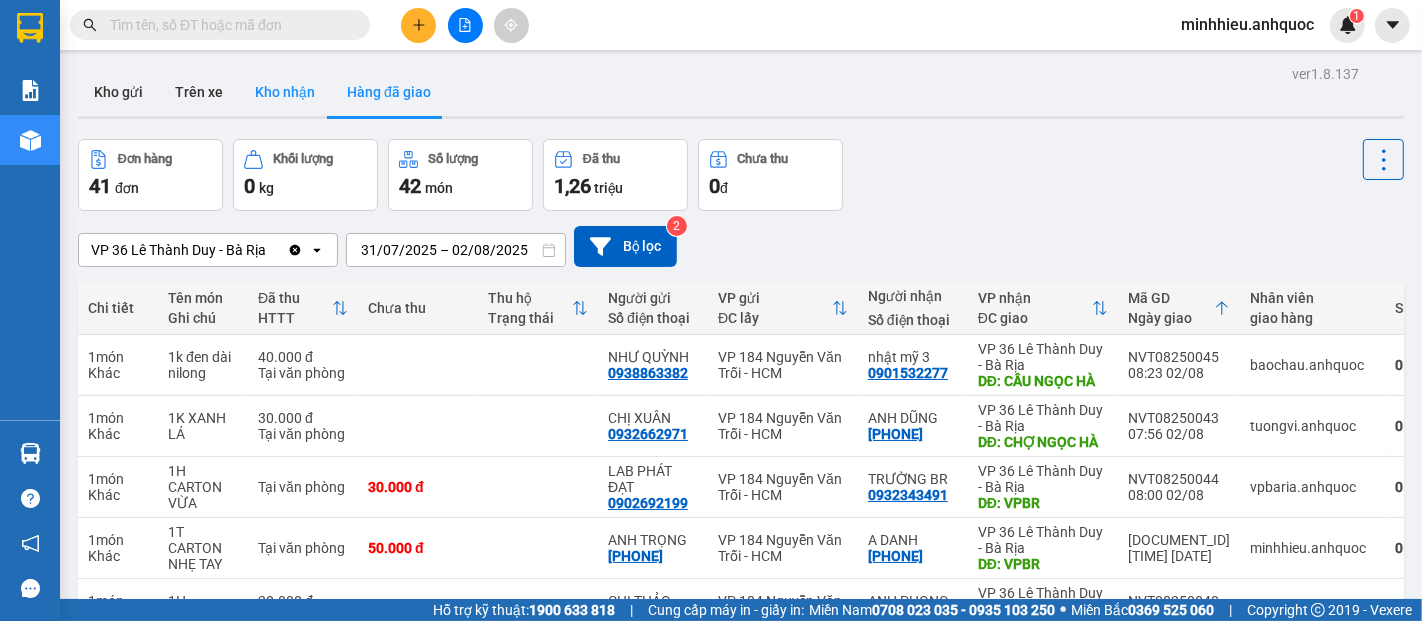 click on "Kho nhận" at bounding box center [285, 92] 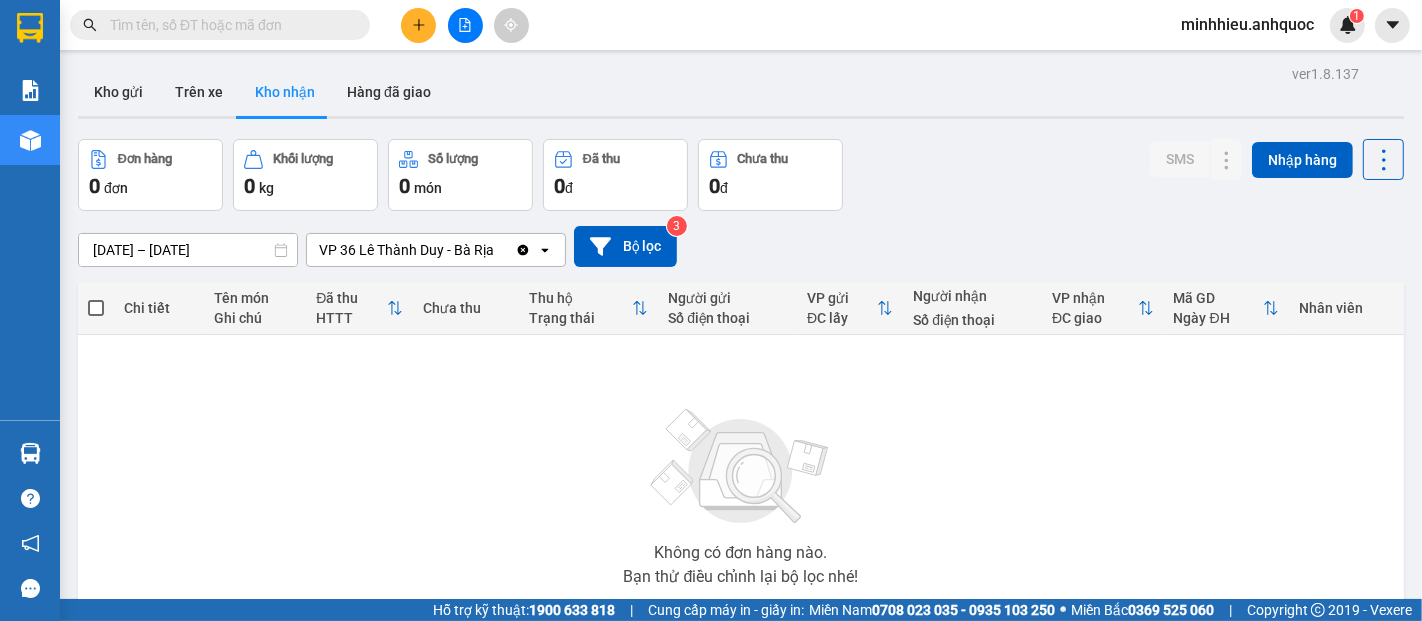 click on "ver  1.8.137 Kho gửi Trên xe Kho nhận Hàng đã giao Đơn hàng 0 đơn Khối lượng 0 kg Số lượng 0 món Đã thu 0  đ Chưa thu 0  đ SMS Nhập hàng 17/07/2025 – 31/07/2025 Press the down arrow key to interact with the calendar and select a date. Press the escape button to close the calendar. Selected date range is from 17/07/2025 to 31/07/2025. VP 36 Lê Thành Duy - Bà Rịa Clear value open Bộ lọc 3 Chi tiết Tên món Ghi chú Đã thu HTTT Chưa thu Thu hộ Trạng thái Người gửi Số điện thoại VP gửi ĐC lấy Người nhận Số điện thoại VP nhận ĐC giao Mã GD Ngày ĐH Nhân viên Không có đơn hàng nào. Bạn thử điều chỉnh lại bộ lọc nhé! 10 / trang open Đang tải dữ liệu" at bounding box center (741, 390) 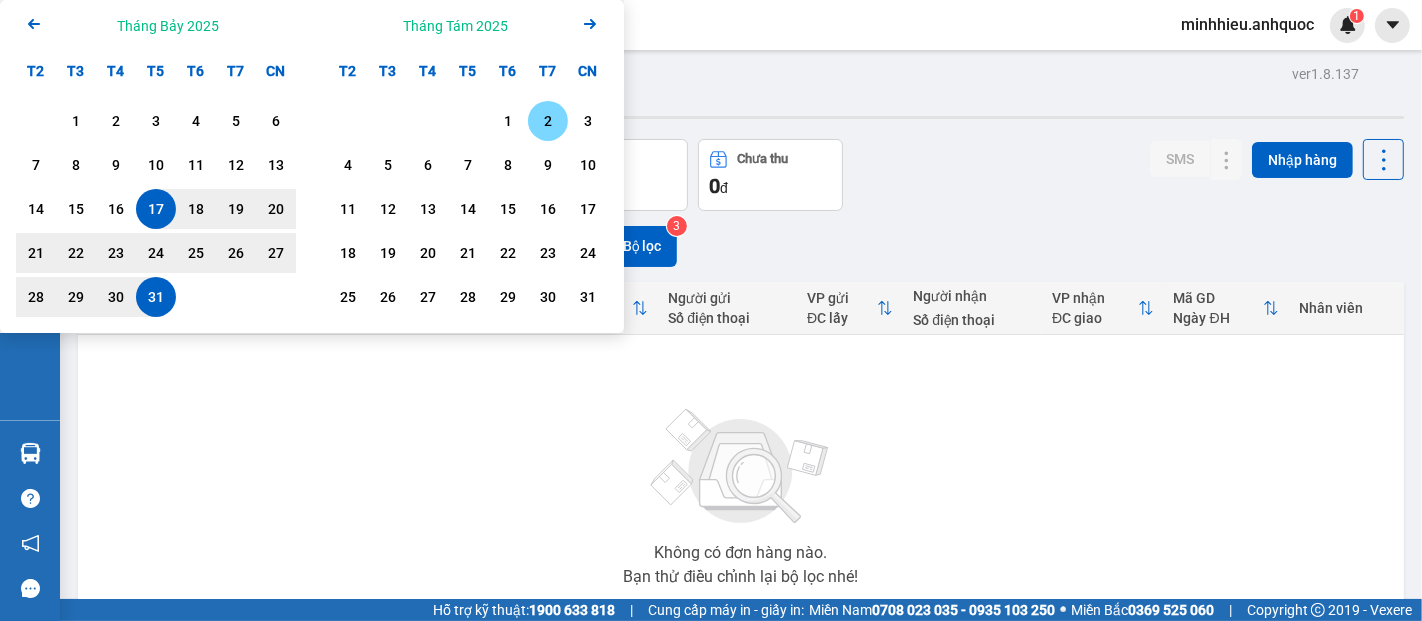 click on "2" at bounding box center (548, 121) 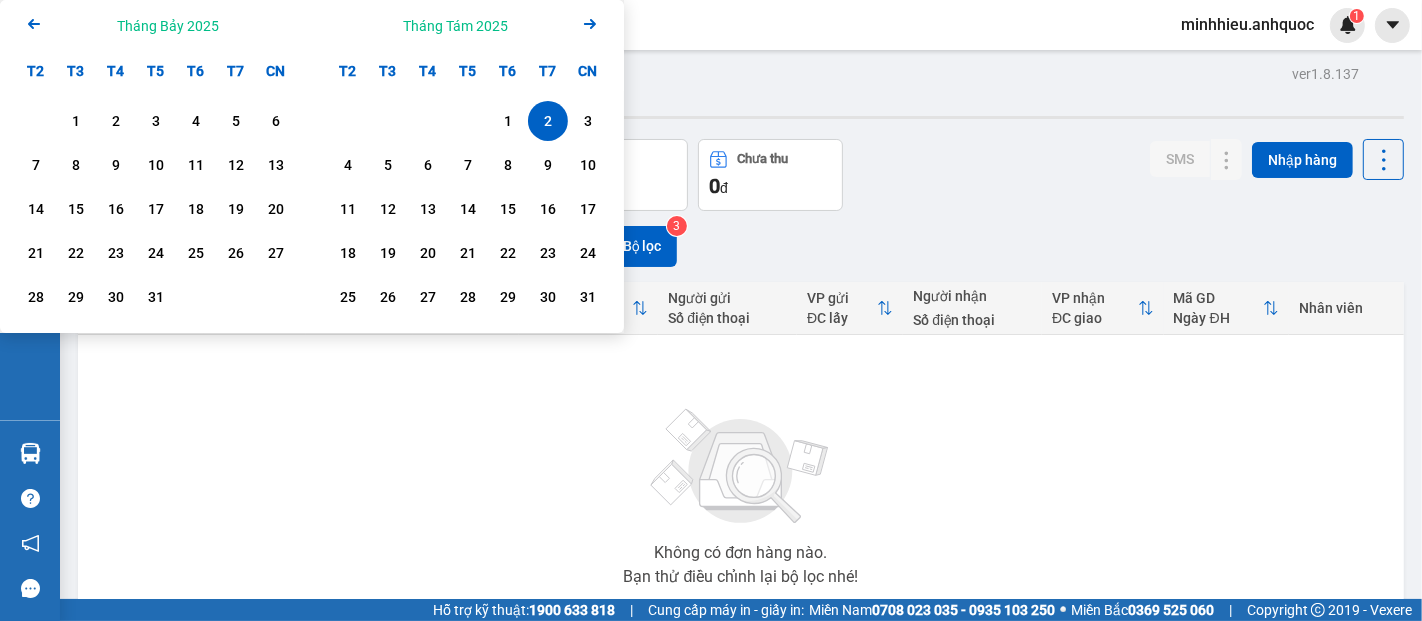 click on "2" at bounding box center (548, 121) 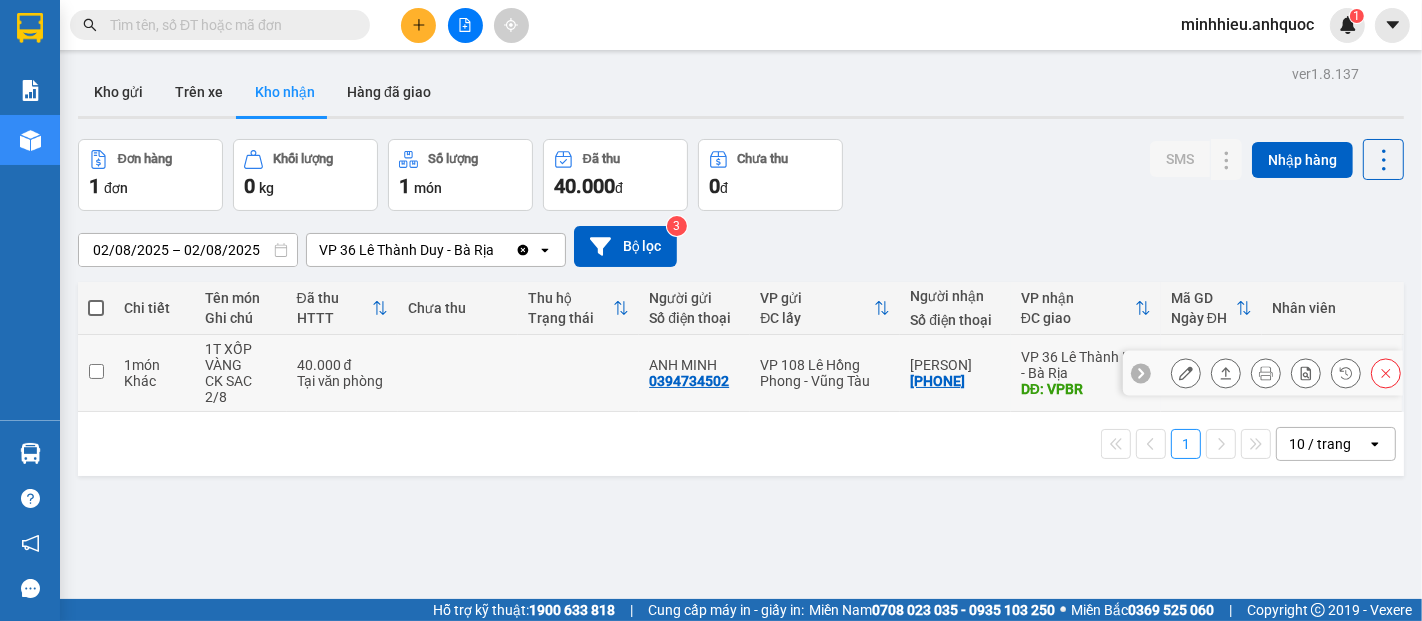 drag, startPoint x: 899, startPoint y: 377, endPoint x: 980, endPoint y: 374, distance: 81.055534 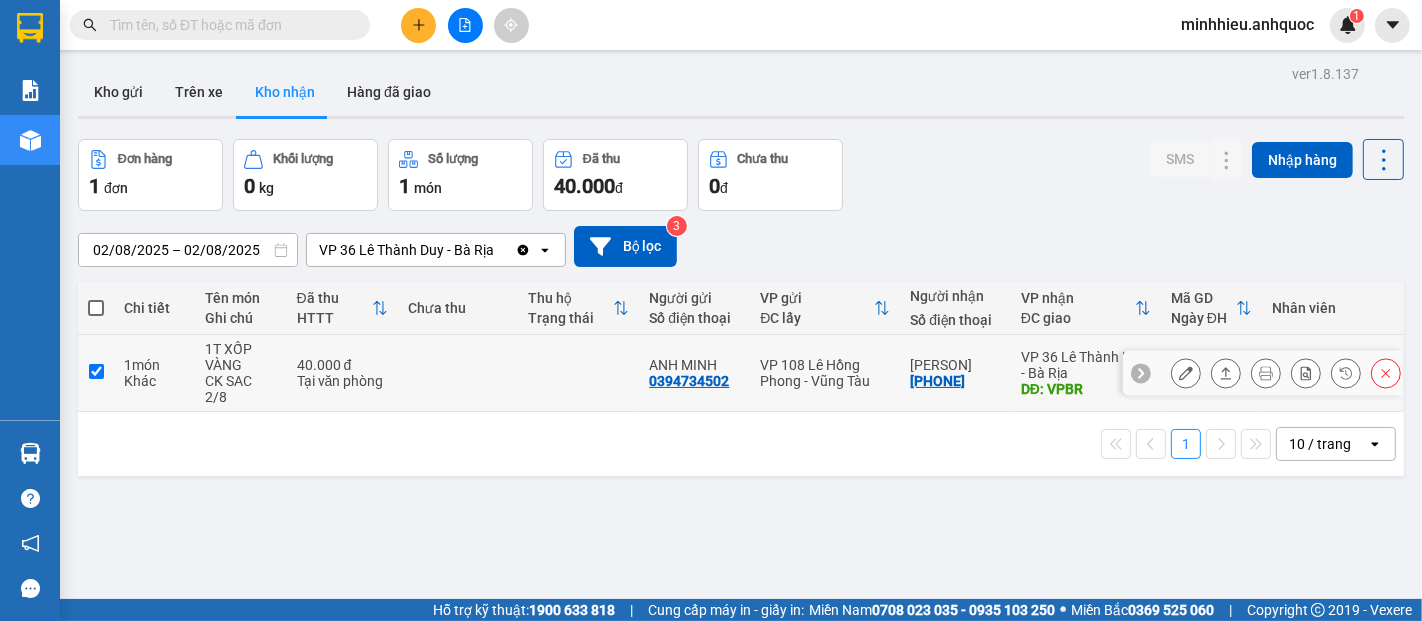 checkbox on "true" 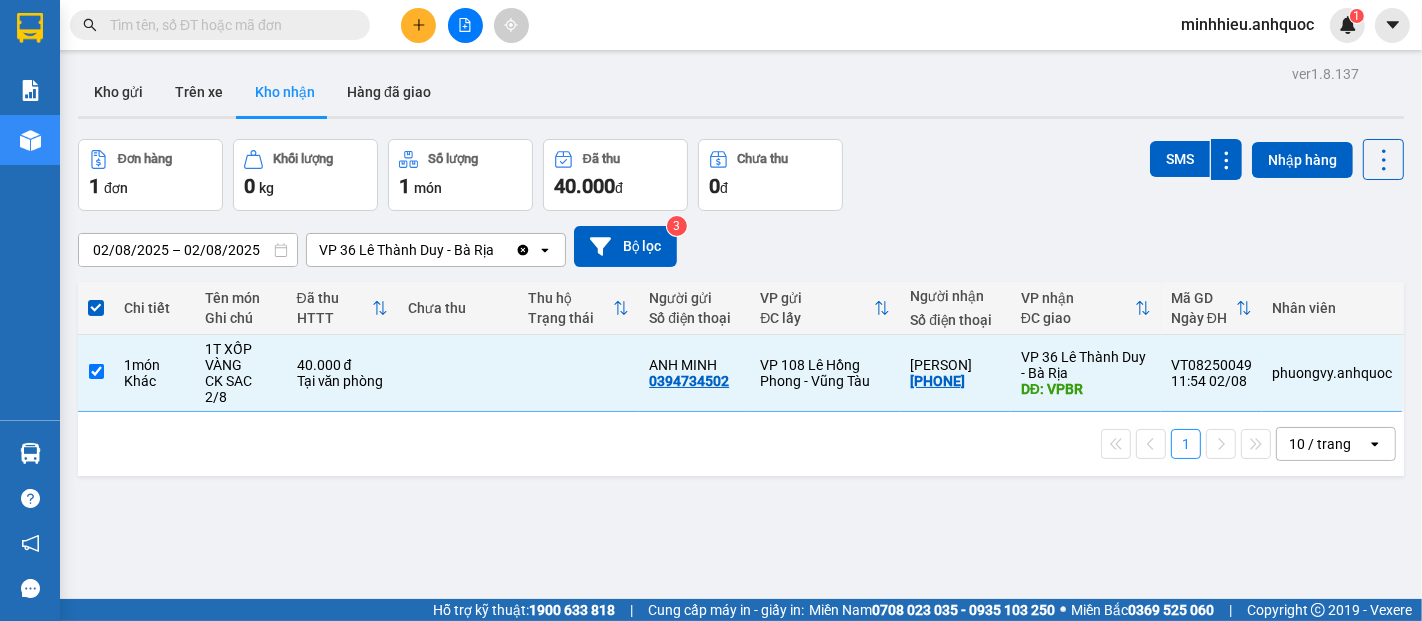 drag, startPoint x: 980, startPoint y: 374, endPoint x: 883, endPoint y: 98, distance: 292.54913 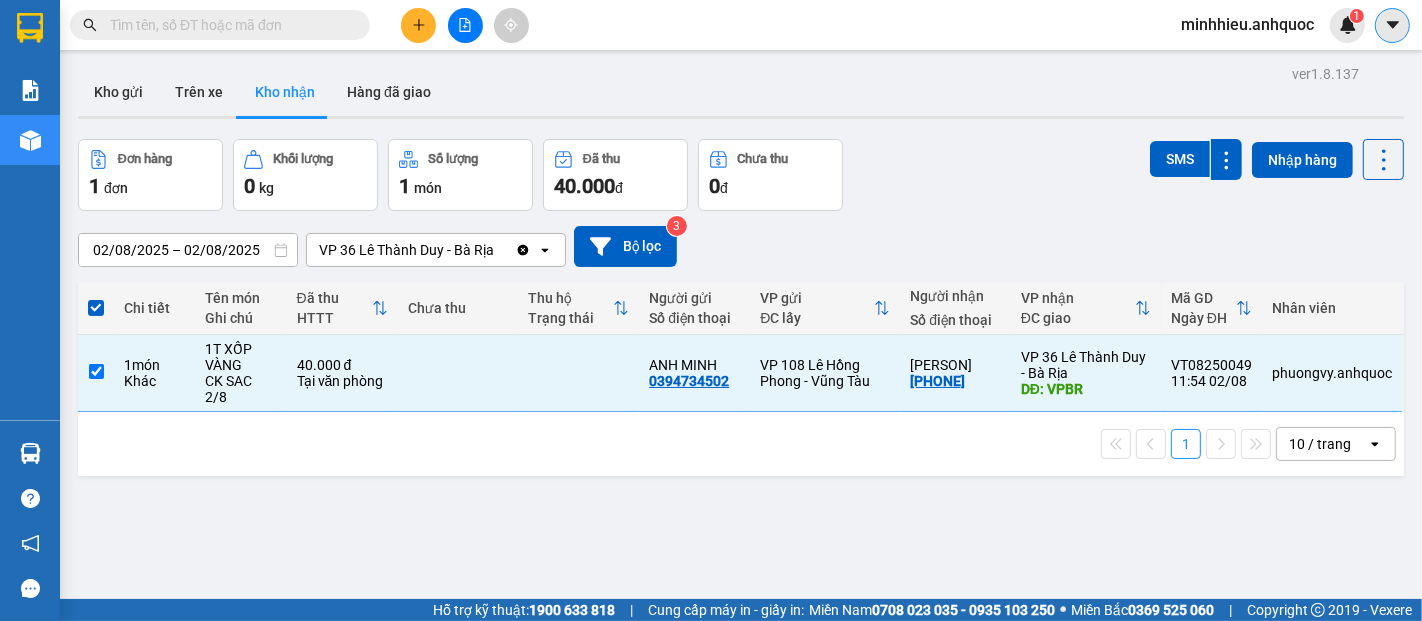 click at bounding box center (1392, 25) 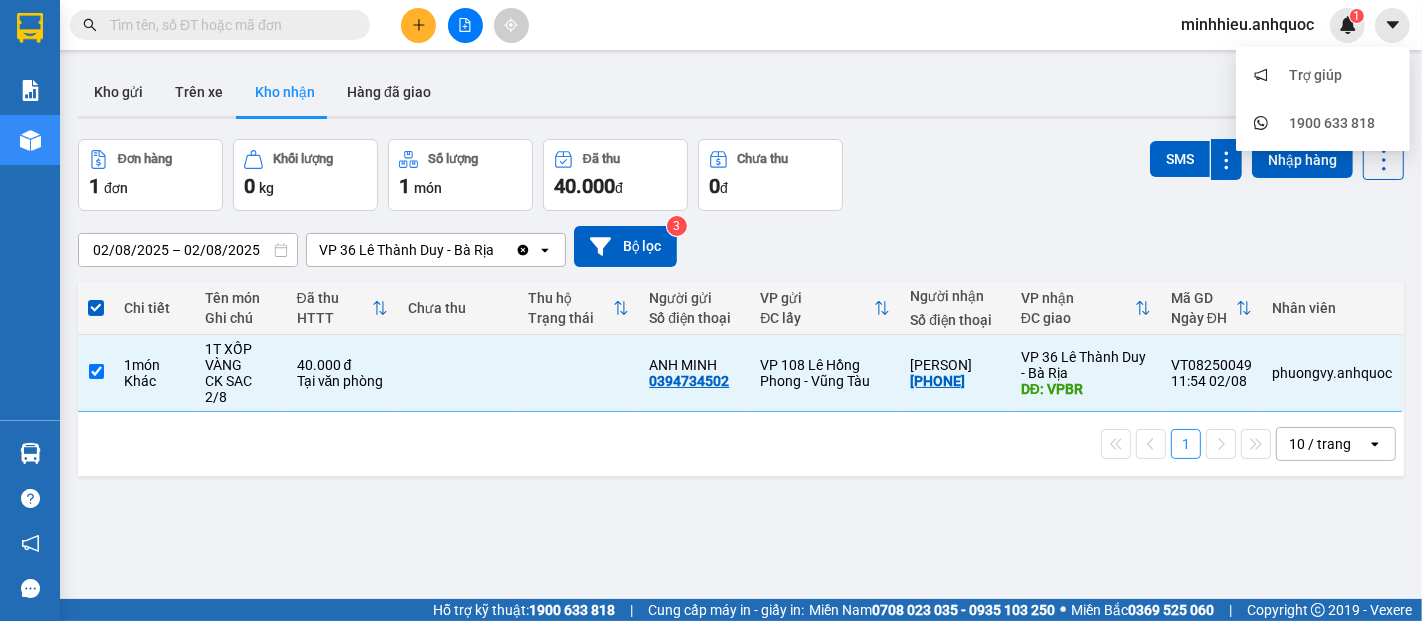 click on "ver  1.8.137 Kho gửi Trên xe Kho nhận Hàng đã giao Đơn hàng 1 đơn Khối lượng 0 kg Số lượng 1 món Đã thu 40.000  đ Chưa thu 0  đ SMS Nhập hàng 02/08/2025 – 02/08/2025 Press the down arrow key to interact with the calendar and select a date. Press the escape button to close the calendar. Selected date range is from 02/08/2025 to 02/08/2025. VP 36 Lê Thành Duy - Bà Rịa Clear value open Bộ lọc 3 Chi tiết Tên món Ghi chú Đã thu HTTT Chưa thu Thu hộ Trạng thái Người gửi Số điện thoại VP gửi ĐC lấy Người nhận Số điện thoại VP nhận ĐC giao Mã GD Ngày ĐH Nhân viên 1  món Khác 1T XỐP VÀNG CK SAC 2/8 40.000 đ Tại văn phòng ANH MINH 0394734502 VP 108 Lê Hồng Phong - Vũng Tàu CHỊ TRÂM  0388984555 VP 36 Lê Thành Duy - Bà Rịa DĐ: VPBR  VT08250049 11:54 02/08 phuongvy.anhquoc 1 10 / trang open Đang tải dữ liệu" at bounding box center (711, 299) 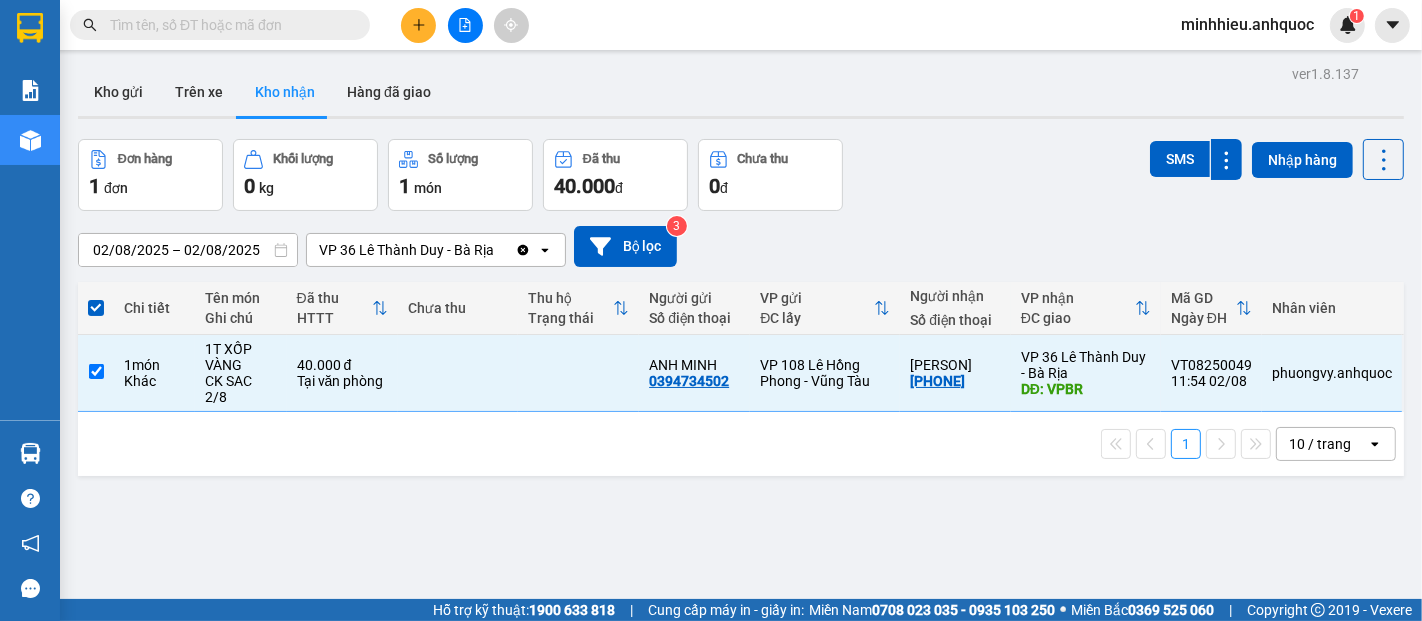 click on "minhhieu.anhquoc 1" at bounding box center (1265, 25) 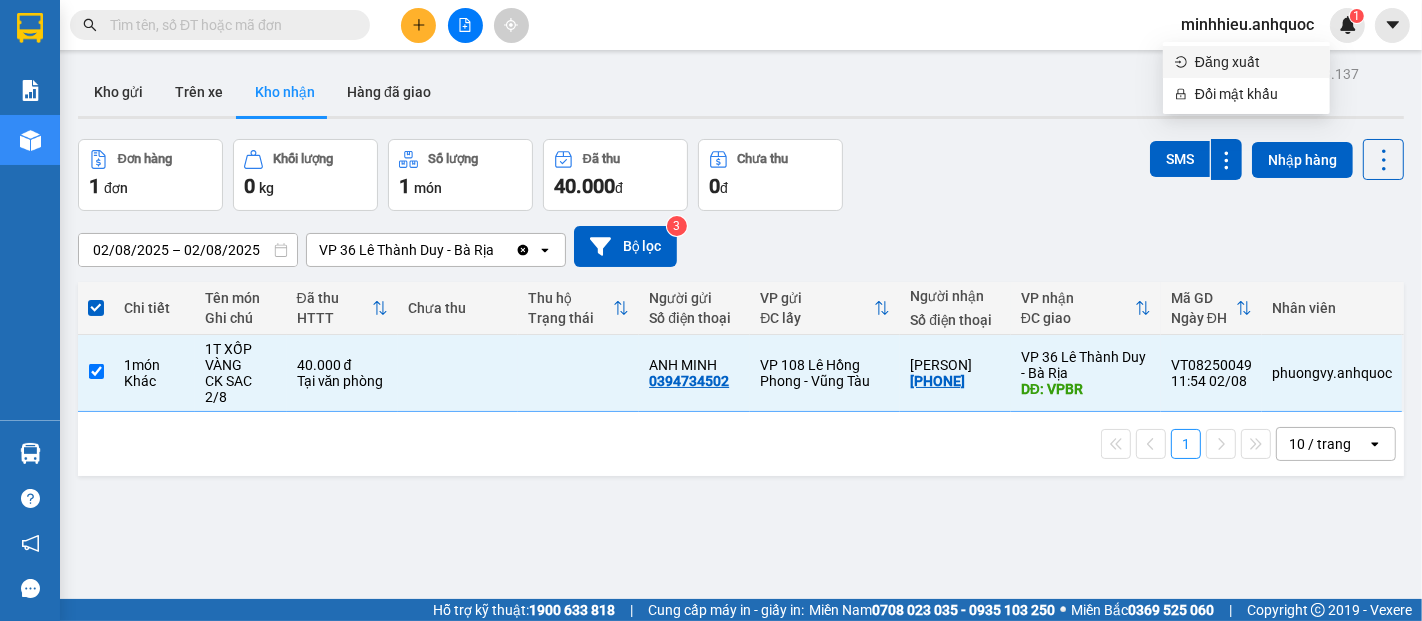 click on "Đăng xuất" at bounding box center [1256, 62] 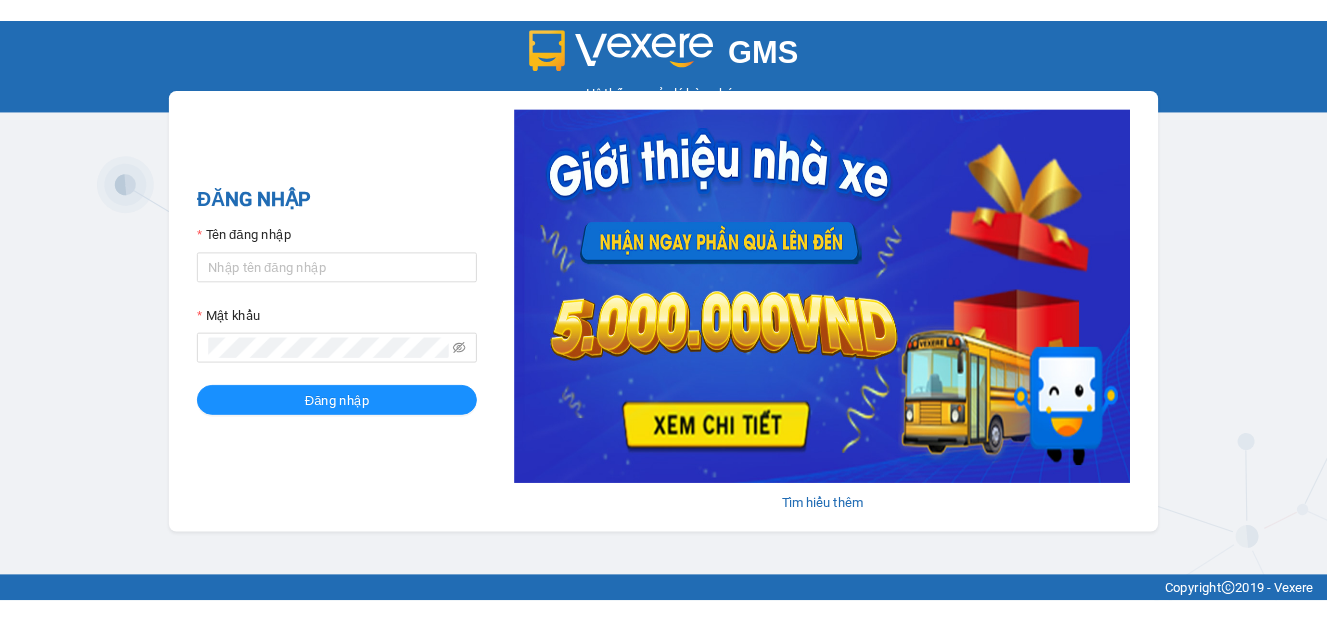 scroll, scrollTop: 0, scrollLeft: 0, axis: both 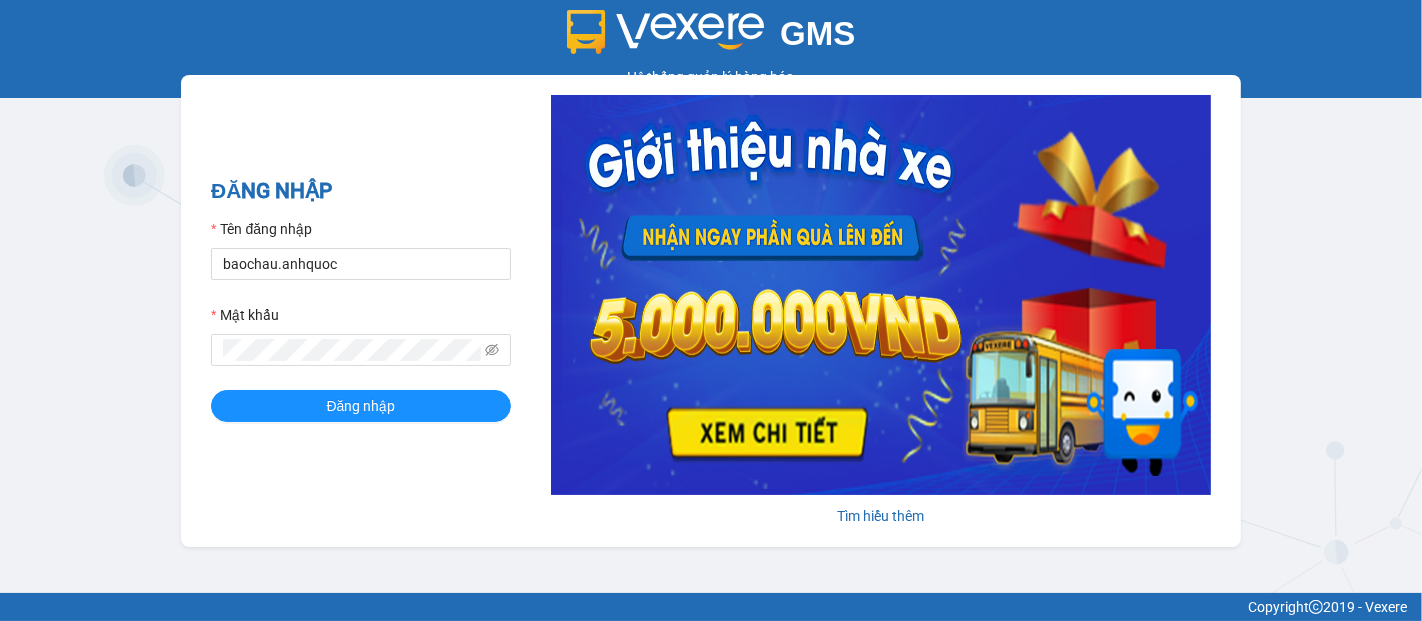 click on "Tên đăng nhập [USERNAME] Mật khẩu Đăng nhập" at bounding box center (361, 320) 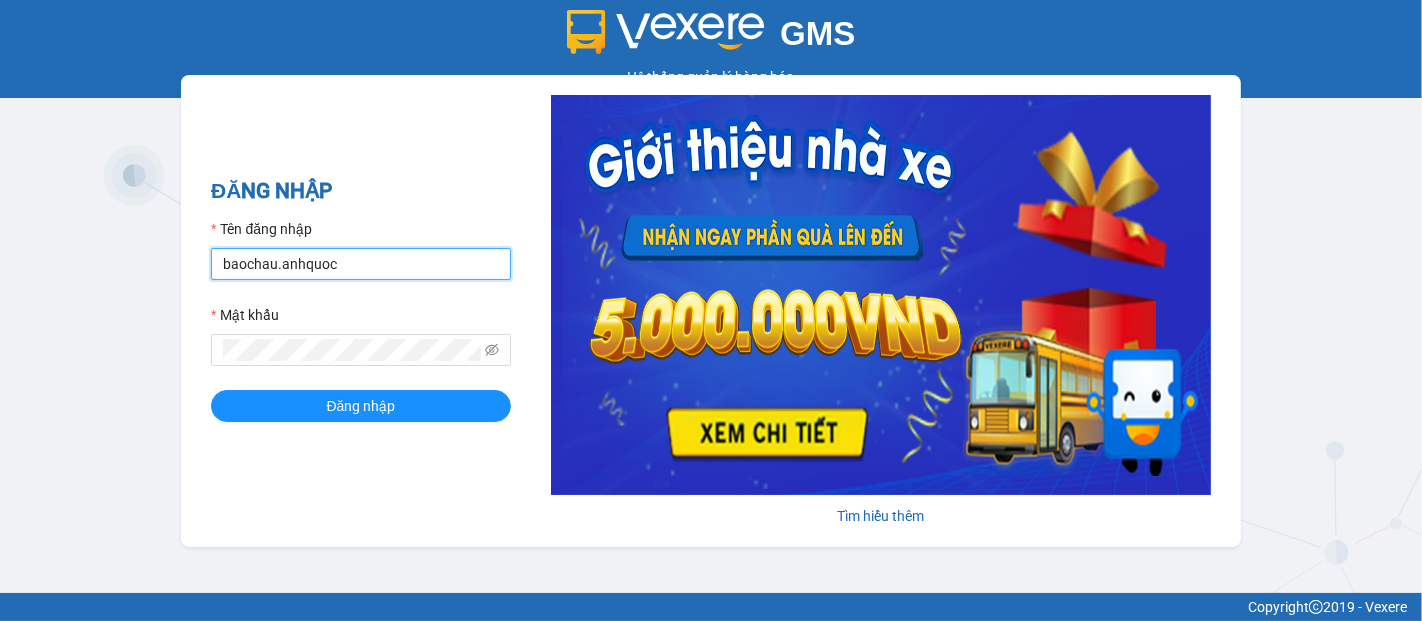 drag, startPoint x: 384, startPoint y: 272, endPoint x: 487, endPoint y: 297, distance: 105.99056 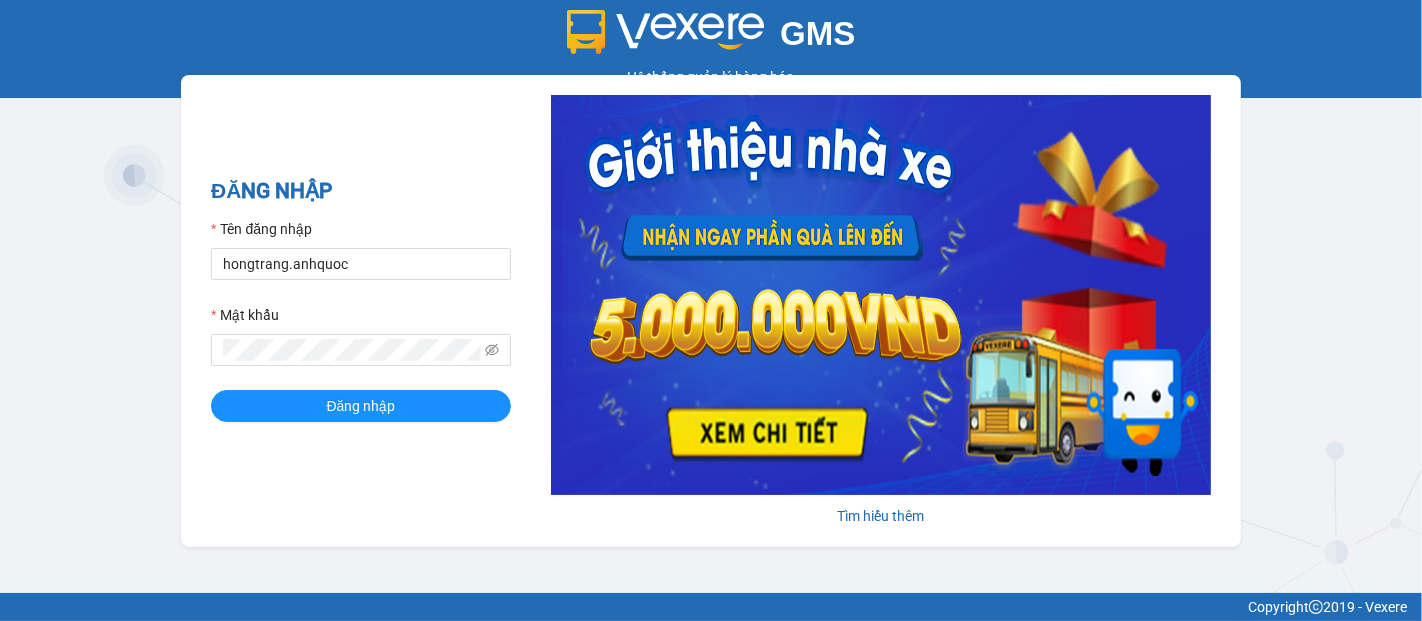 click on "Tên đăng nhập [USERNAME] Mật khẩu Đăng nhập" at bounding box center (361, 320) 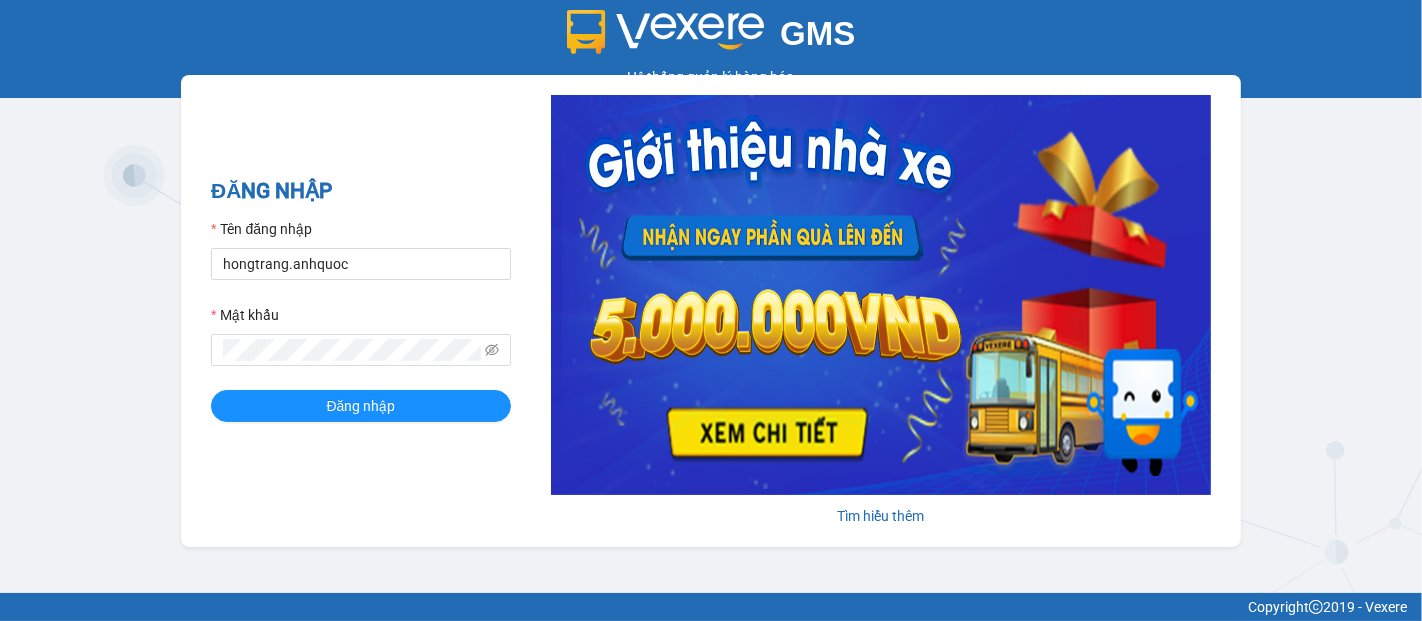 drag, startPoint x: 343, startPoint y: 389, endPoint x: 353, endPoint y: 380, distance: 13.453624 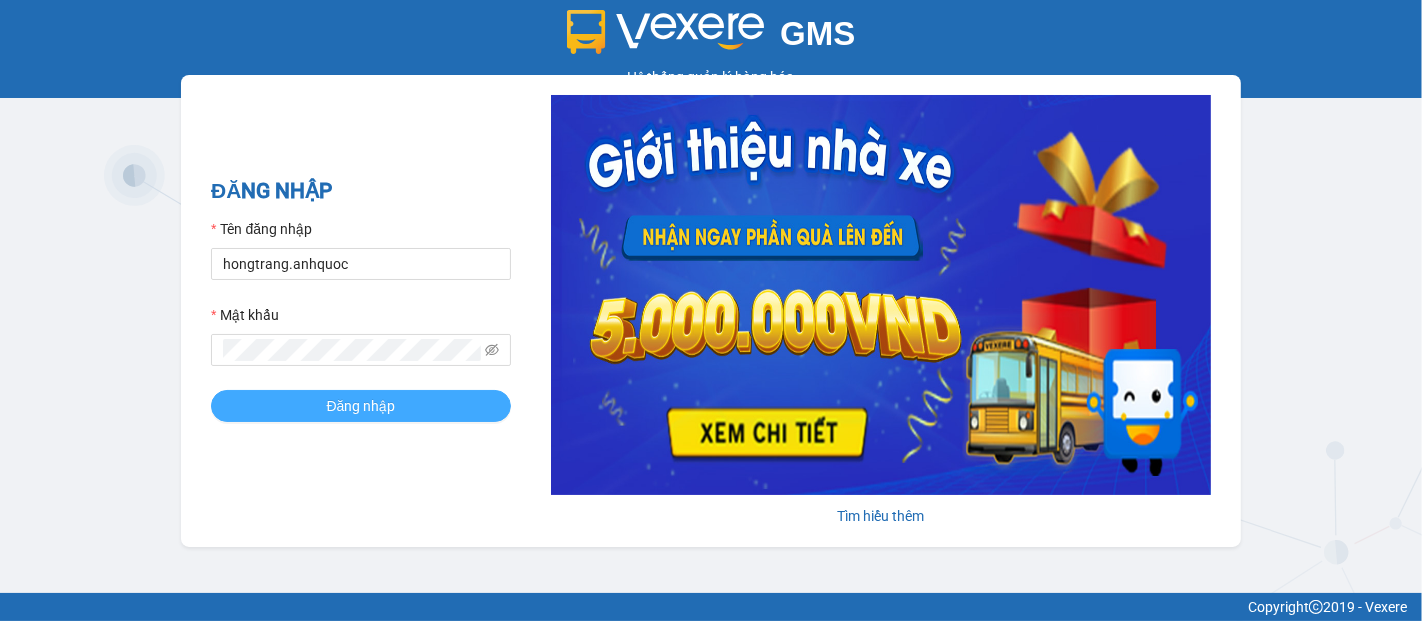 click on "Đăng nhập" at bounding box center (361, 406) 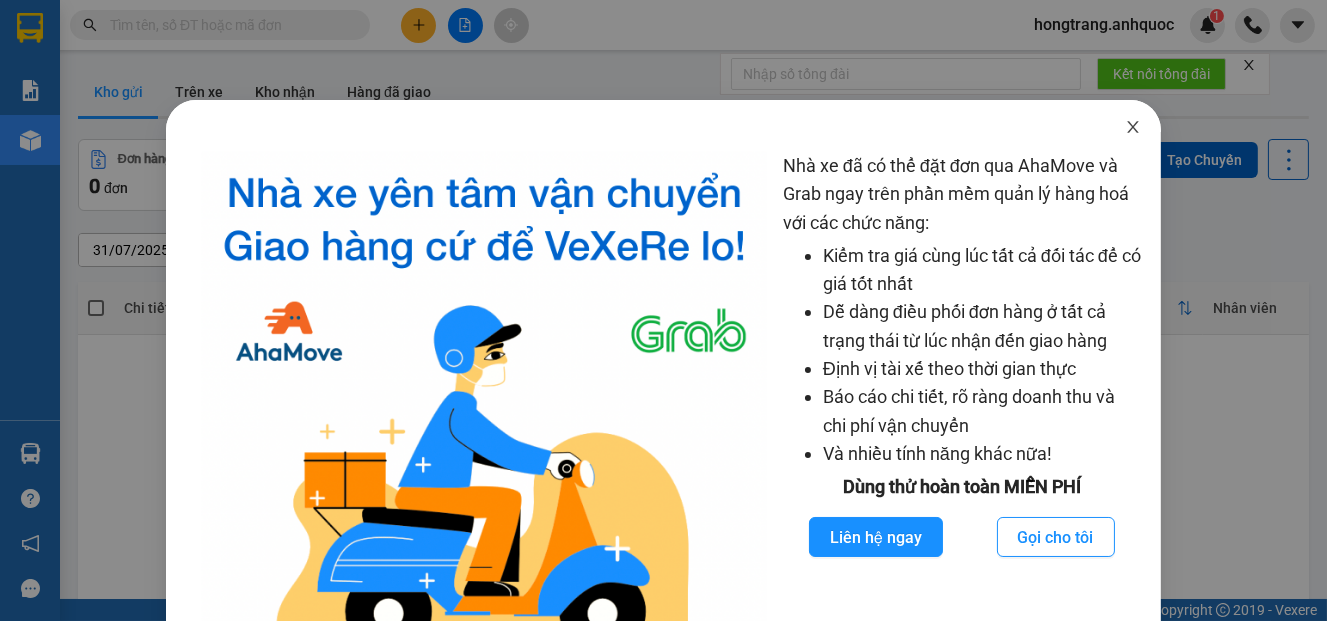 click 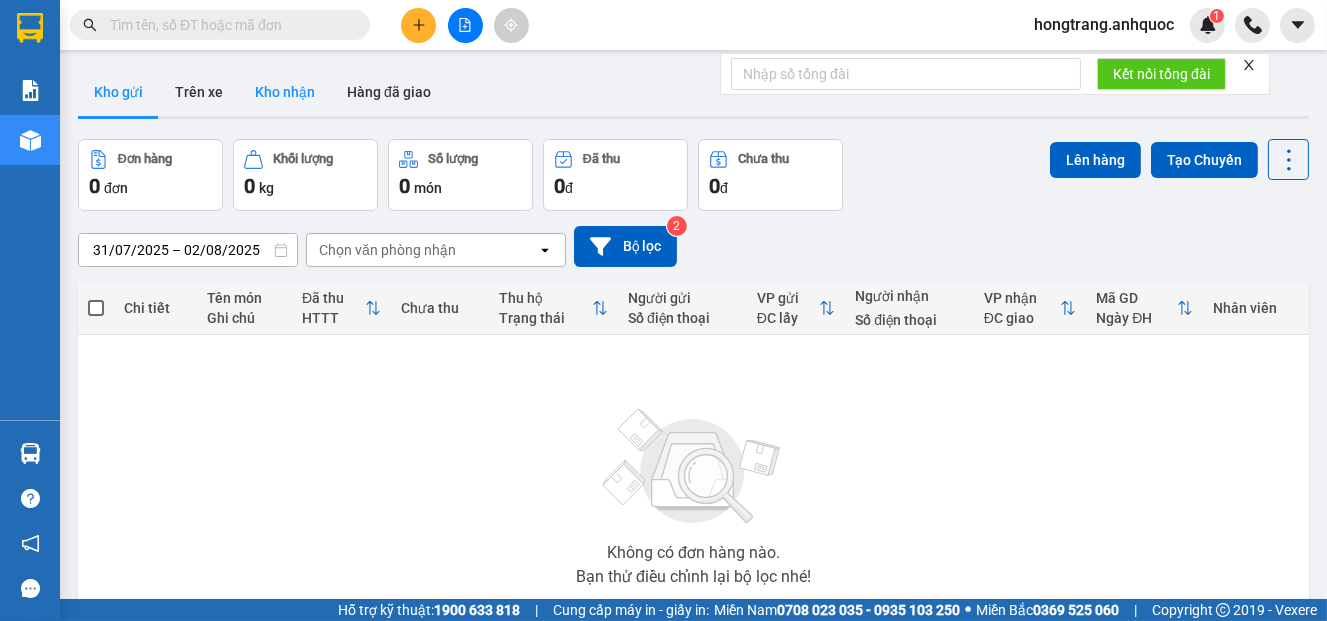 click on "Kho nhận" at bounding box center (285, 92) 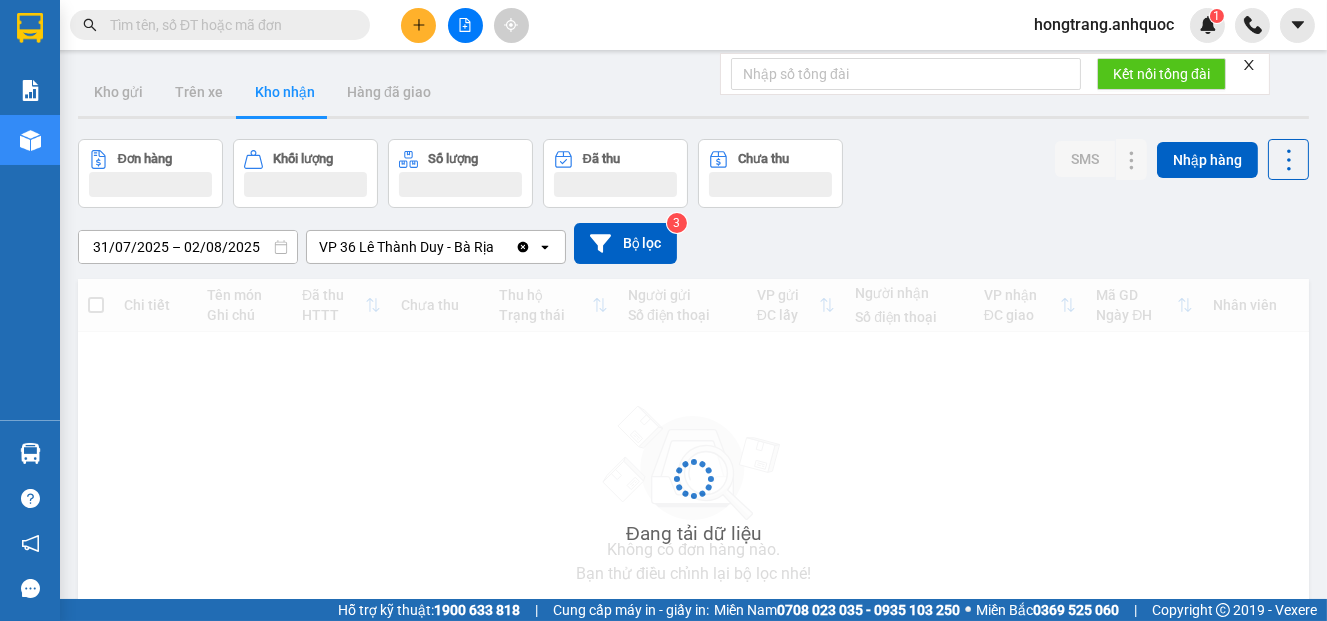 click on "ver  1.8.137 Kho gửi Trên xe Kho nhận Hàng đã giao Đơn hàng Khối lượng Số lượng Đã thu Chưa thu SMS Nhập hàng 31/07/2025 – 02/08/2025 Press the down arrow key to interact with the calendar and select a date. Press the escape button to close the calendar. Selected date range is from 31/07/2025 to 02/08/2025. VP 36 Lê Thành Duy - Bà Rịa Clear value open Bộ lọc 3 Chi tiết Tên món Ghi chú Đã thu HTTT Chưa thu Thu hộ Trạng thái Người gửi Số điện thoại VP gửi ĐC lấy Người nhận Số điện thoại VP nhận ĐC giao Mã GD Ngày ĐH Nhân viên Không có đơn hàng nào. Bạn thử điều chỉnh lại bộ lọc nhé! 10 / trang open Đang tải dữ liệu" at bounding box center [693, 388] 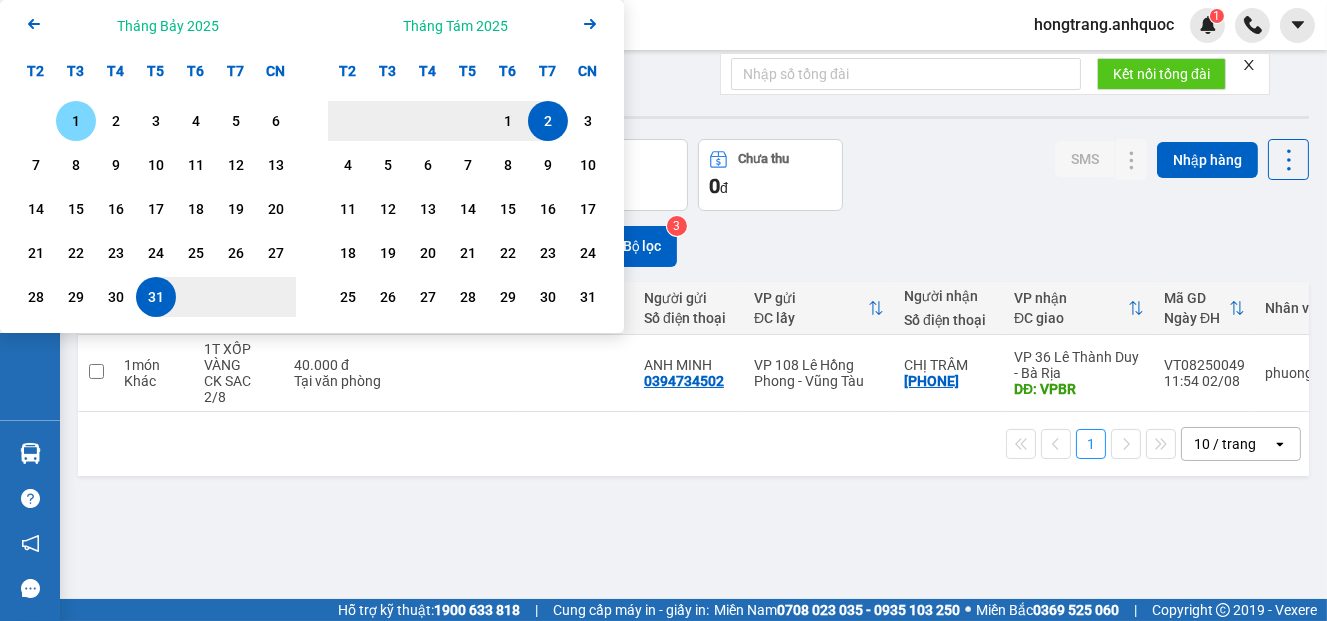 click on "1" at bounding box center [76, 121] 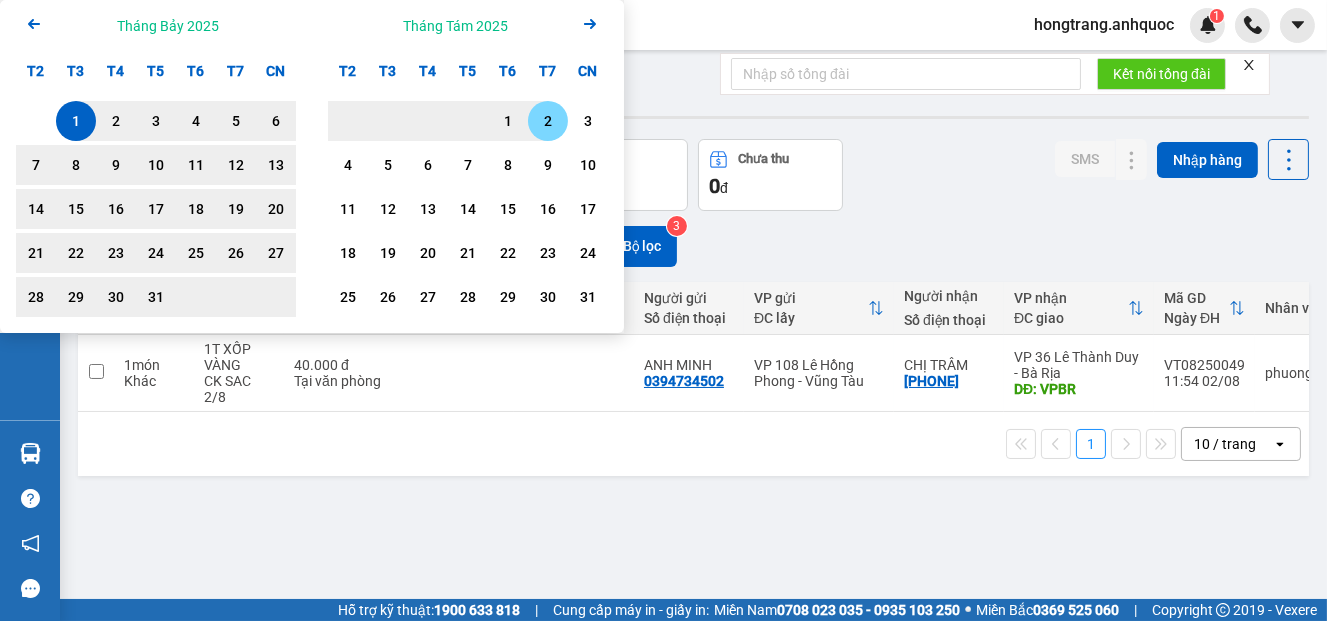 click on "2" at bounding box center (548, 121) 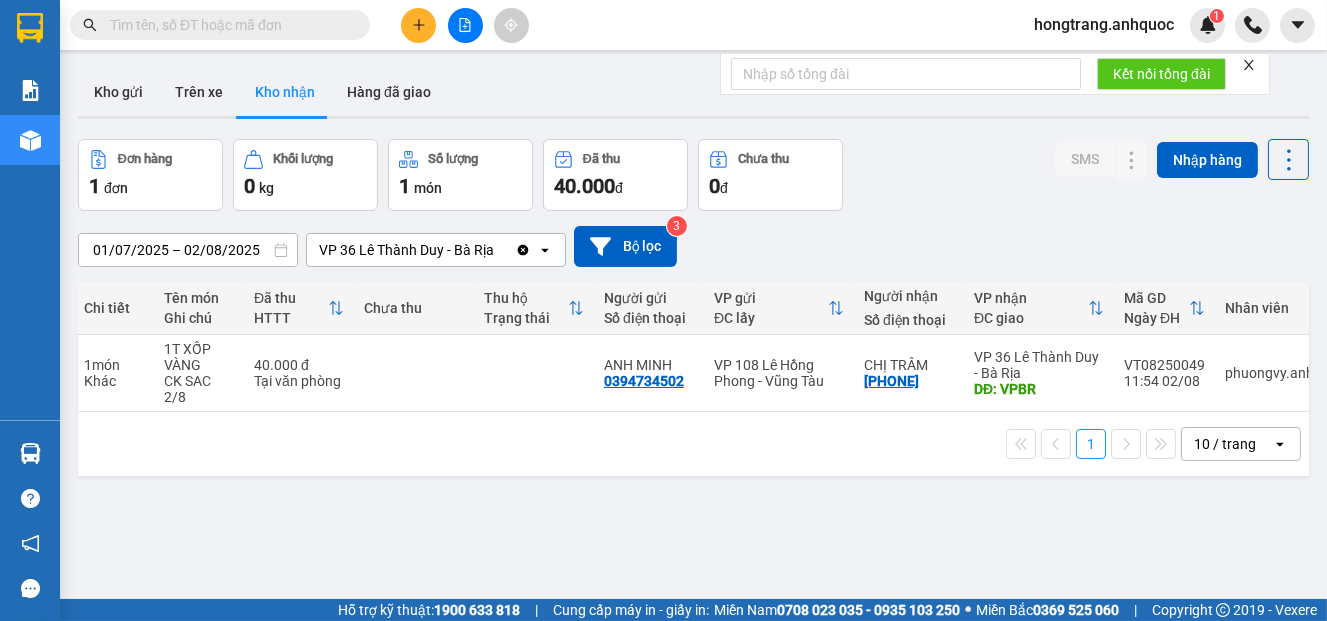 scroll, scrollTop: 0, scrollLeft: 0, axis: both 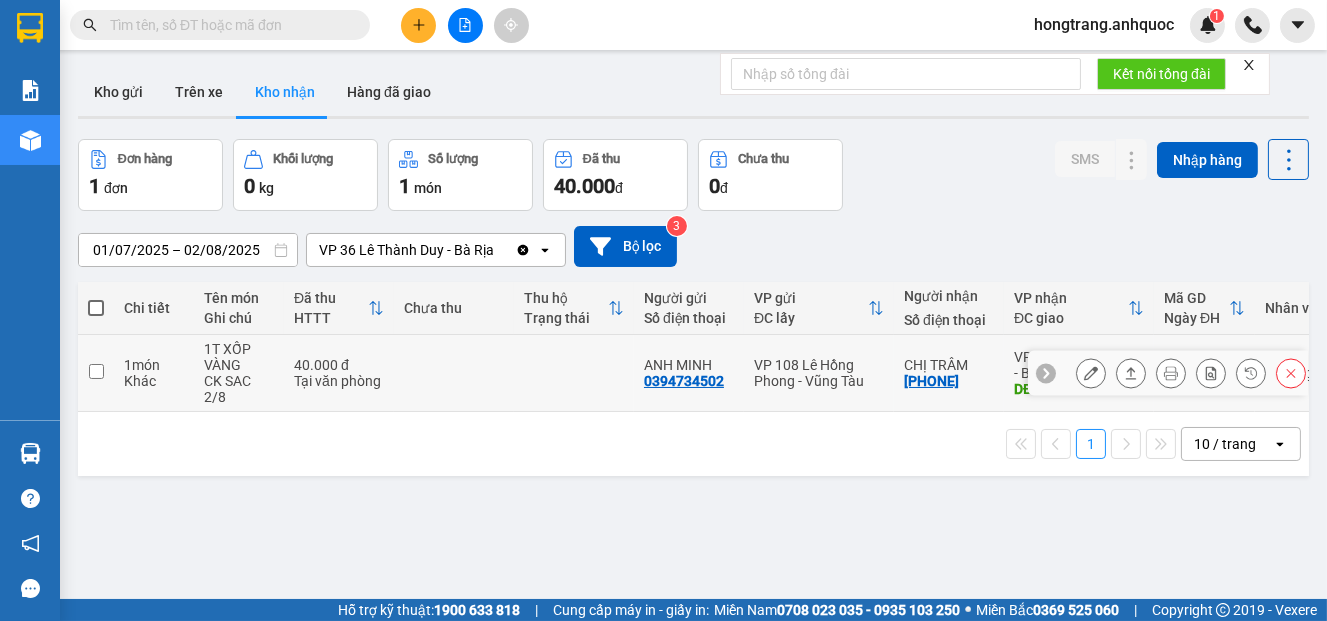 click 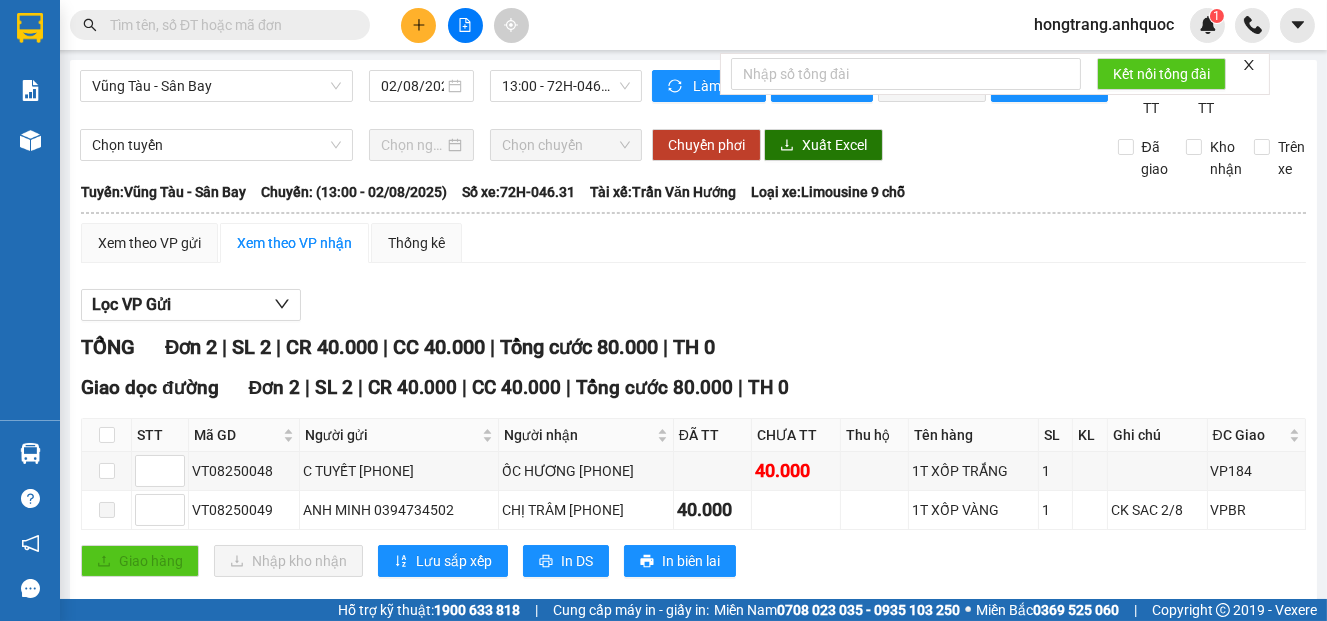 click at bounding box center [107, 435] 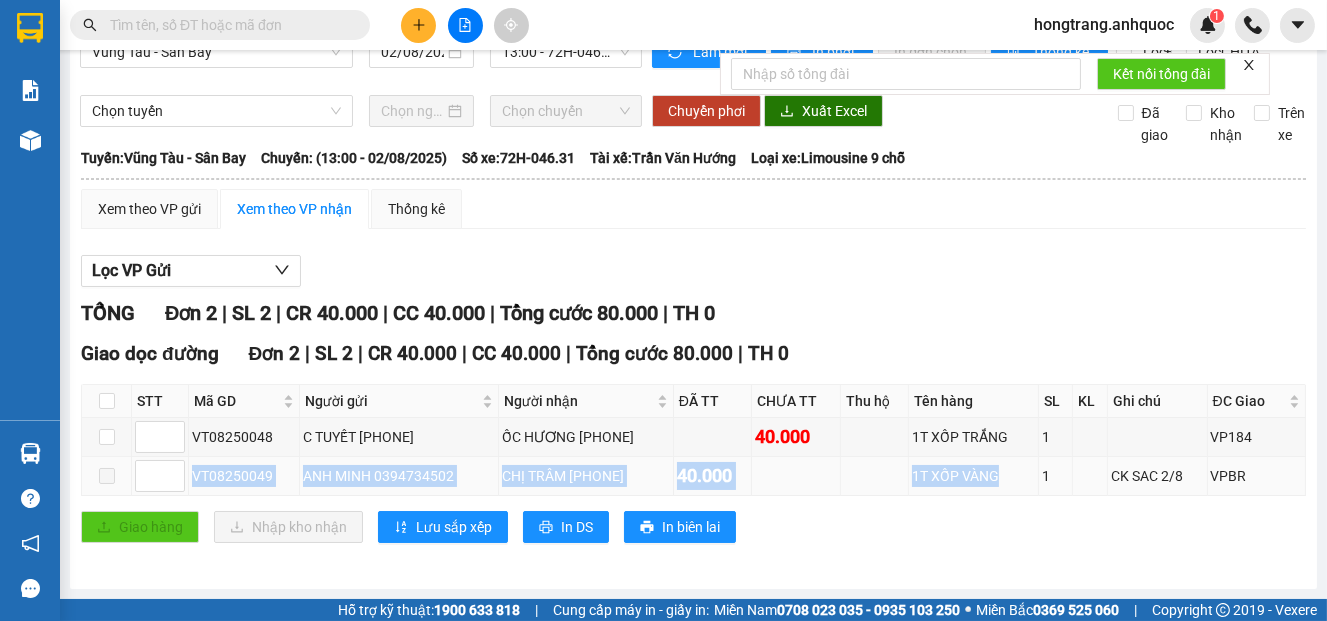 drag, startPoint x: 192, startPoint y: 476, endPoint x: 1004, endPoint y: 468, distance: 812.0394 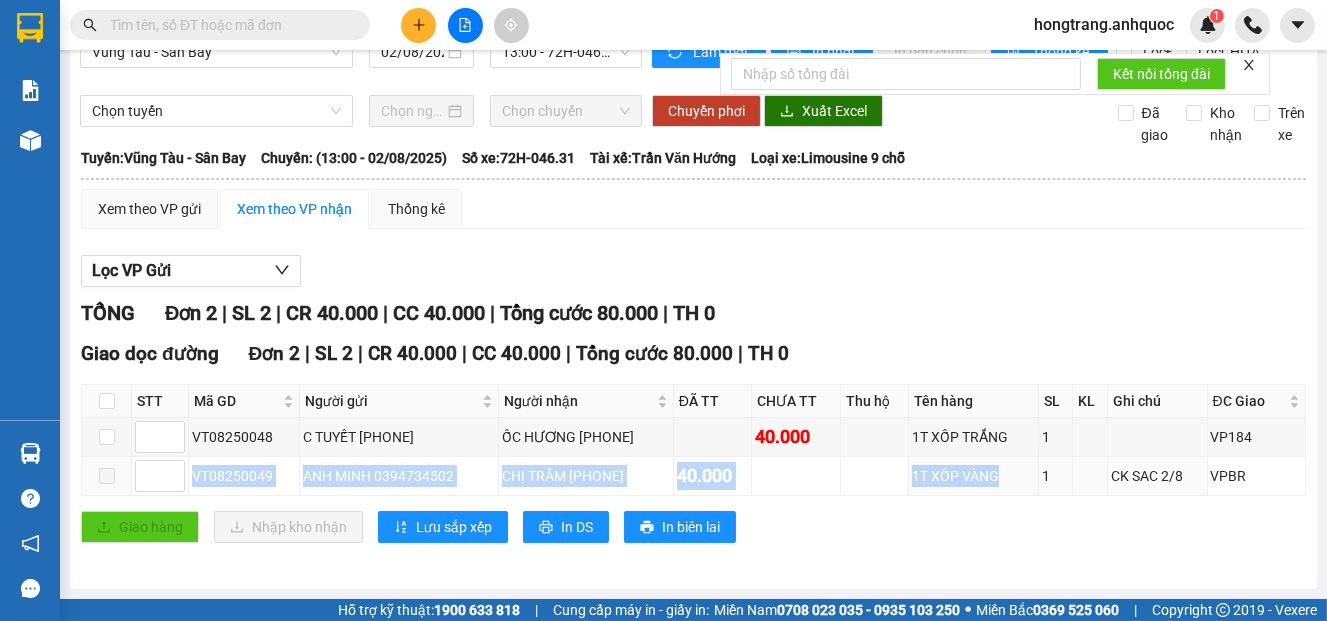 copy on "VT08250049 ANH MINH [PHONE] CHỊ TRÂM  [PHONE] 40.000 1T XỐP VÀNG" 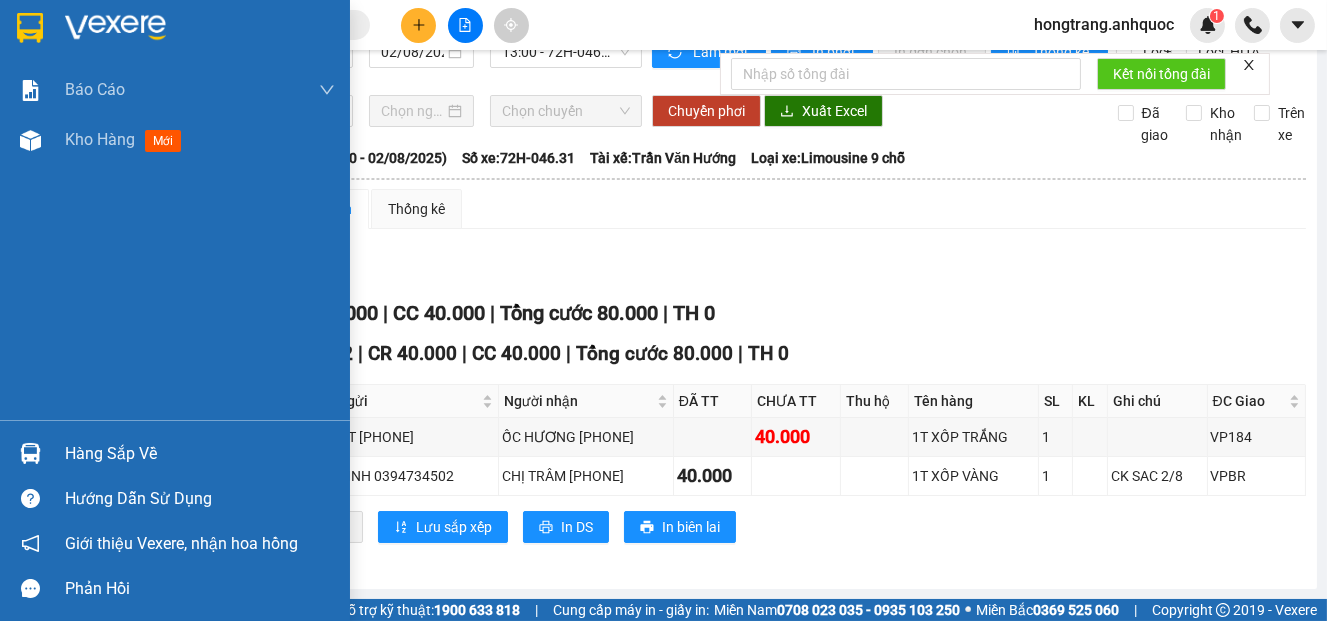 click on "Báo cáo Báo cáo dòng tiền (nhân viên) Doanh số tạo đơn theo VP gửi (nhà xe) Doanh số tạo đơn theo VP gửi (nhân viên)     Kho hàng mới" at bounding box center (175, 242) 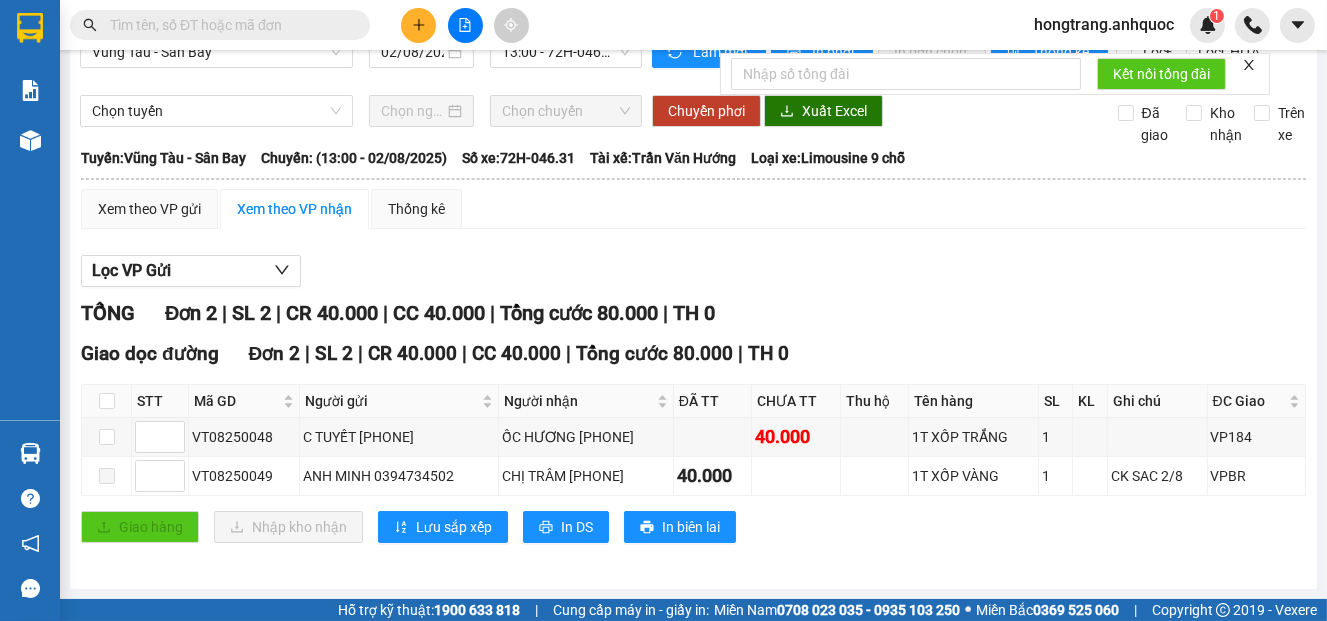 scroll, scrollTop: 55, scrollLeft: 0, axis: vertical 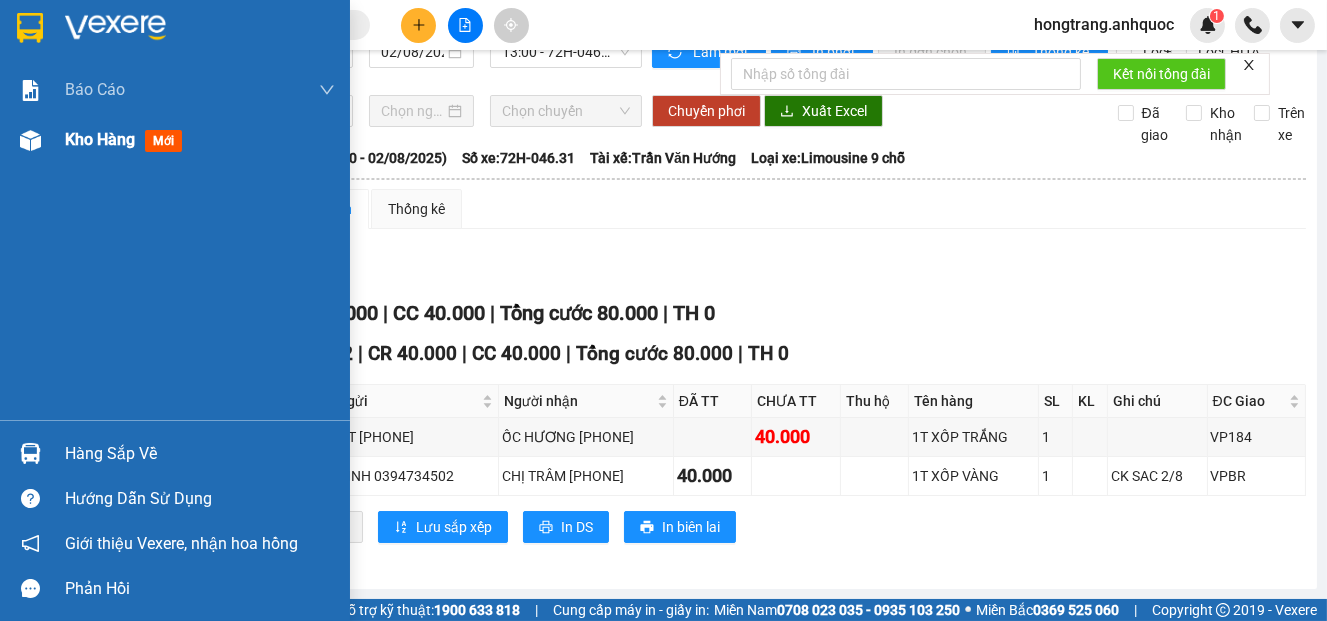 click at bounding box center (30, 140) 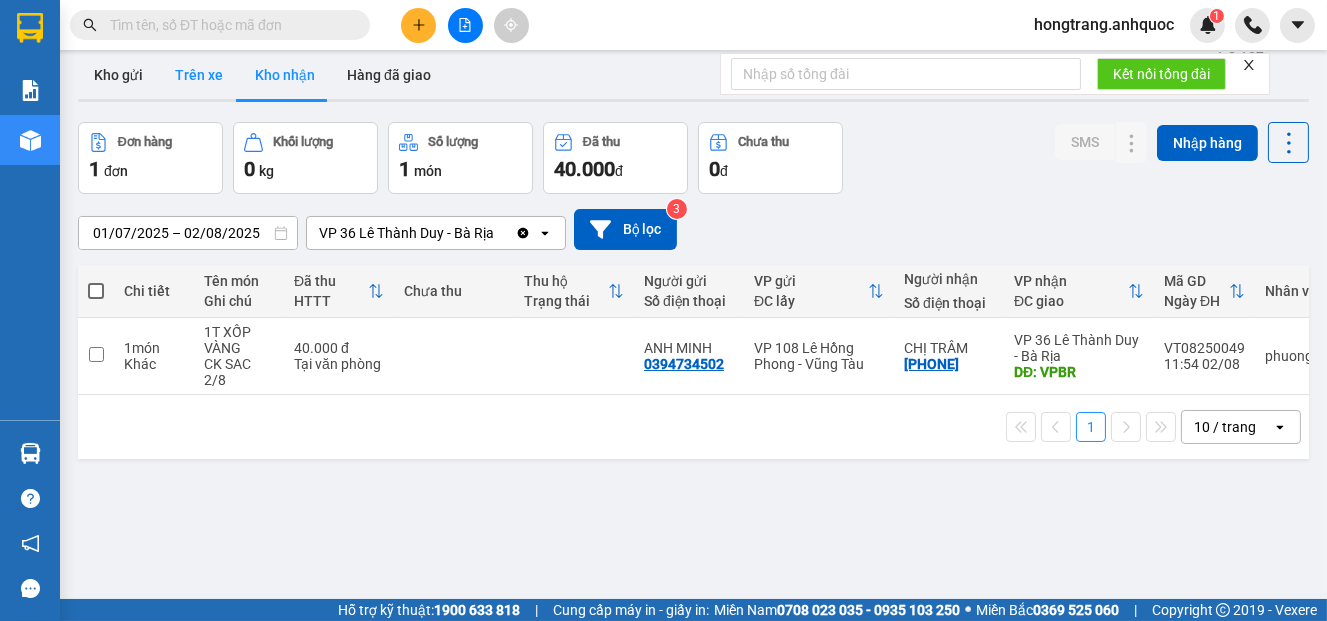 scroll, scrollTop: 0, scrollLeft: 0, axis: both 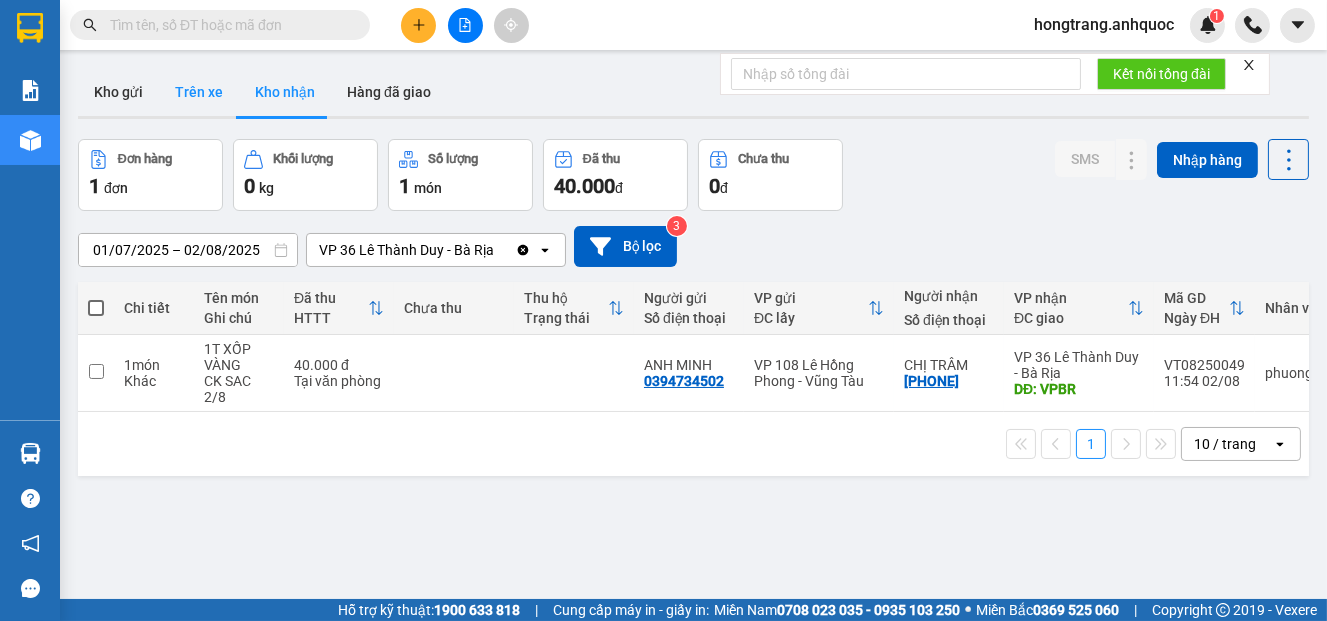 click on "Trên xe" at bounding box center (199, 92) 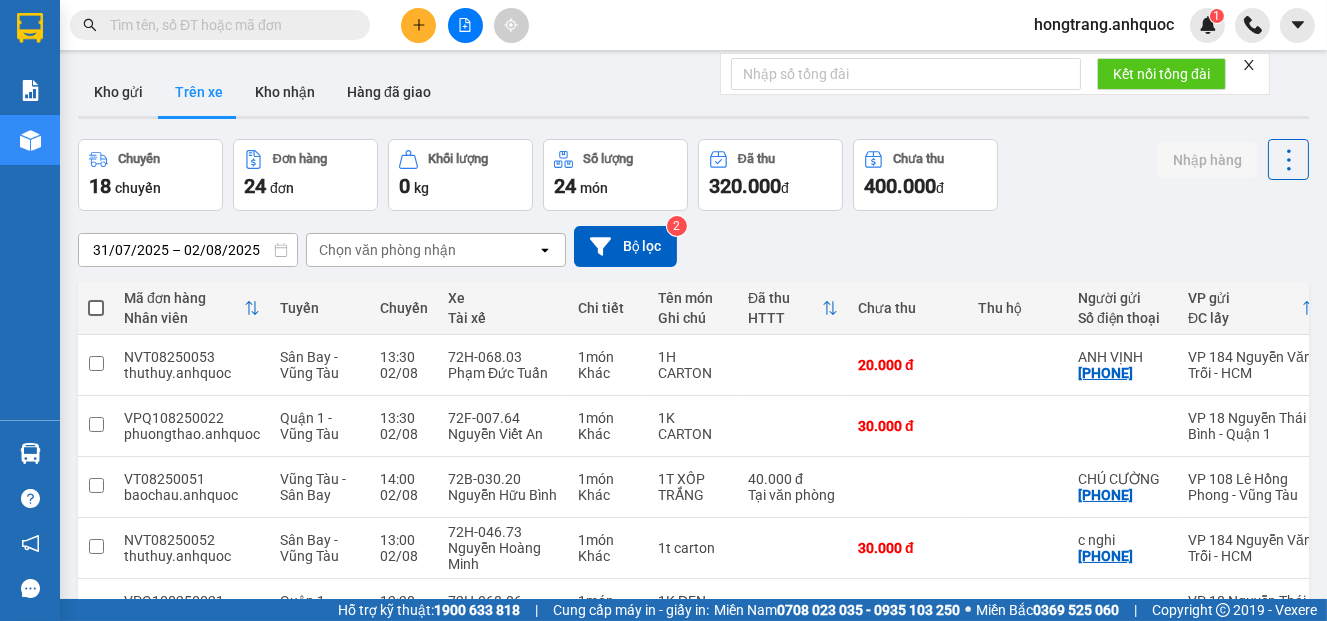 click on "ver  1.8.137 Kho gửi Trên xe Kho nhận Hàng đã giao Chuyến 18 chuyến Đơn hàng 24 đơn Khối lượng 0 kg Số lượng 24 món Đã thu 320.000  đ Chưa thu 400.000  đ Nhập hàng 31/07/2025 – 02/08/2025 Press the down arrow key to interact with the calendar and select a date. Press the escape button to close the calendar. Selected date range is from 31/07/2025 to 02/08/2025. Chọn văn phòng nhận open Bộ lọc 2 Mã đơn hàng Nhân viên Tuyến Chuyến Xe Tài xế Chi tiết Tên món Ghi chú Đã thu HTTT Chưa thu Thu hộ Người gửi Số điện thoại VP gửi ĐC lấy Người nhận Số điện thoại VP nhận ĐC giao Tồn kho NVT08250053 thuthuy.anhquoc Sân Bay - Vũng Tàu 13:30 02/08 72H-068.03 Phạm Đức Tuấn 1  món Khác 1H CARTON 20.000 đ ANH VỊNH  [PHONE] VP 184 Nguyễn Văn Trỗi - HCM ANH TUẤN [PHONE] VP 36 Lê Thành Duy - Bà Rịa DĐ: VPBR 0   VPQ108250022 phuongthao.anhquoc Quận 1 - Vũng Tàu 13:30 02/08 72F-007.64 1 0" at bounding box center [693, 546] 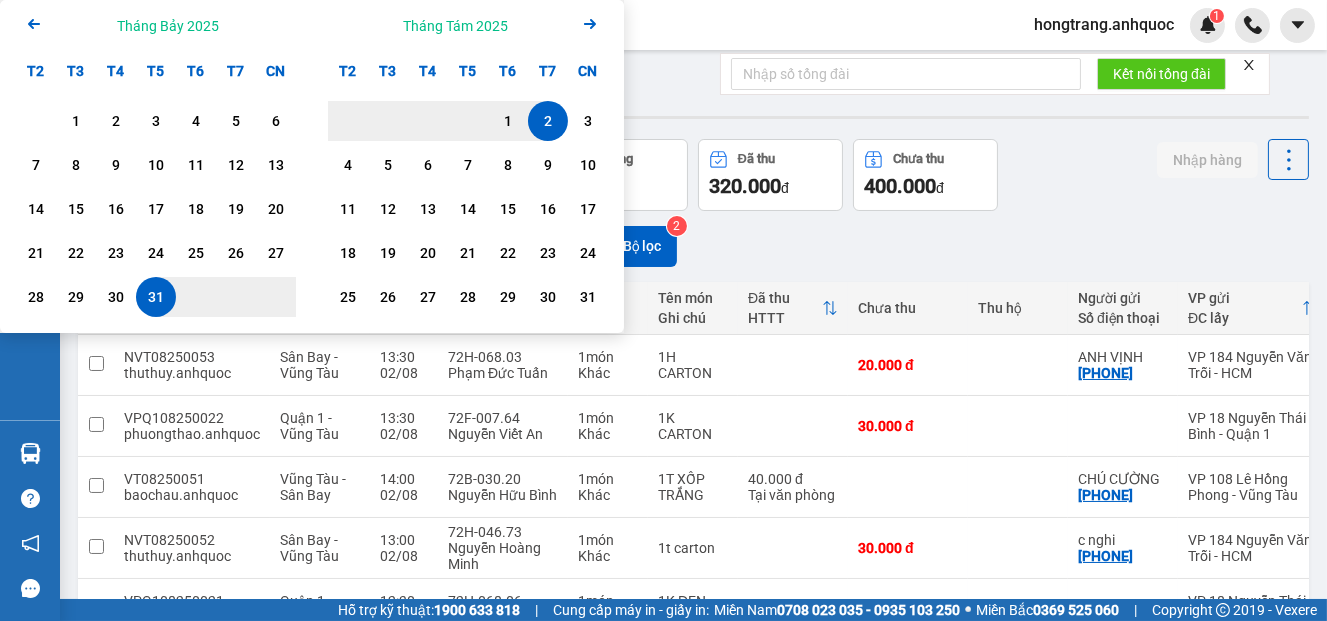 click on "2" at bounding box center (548, 121) 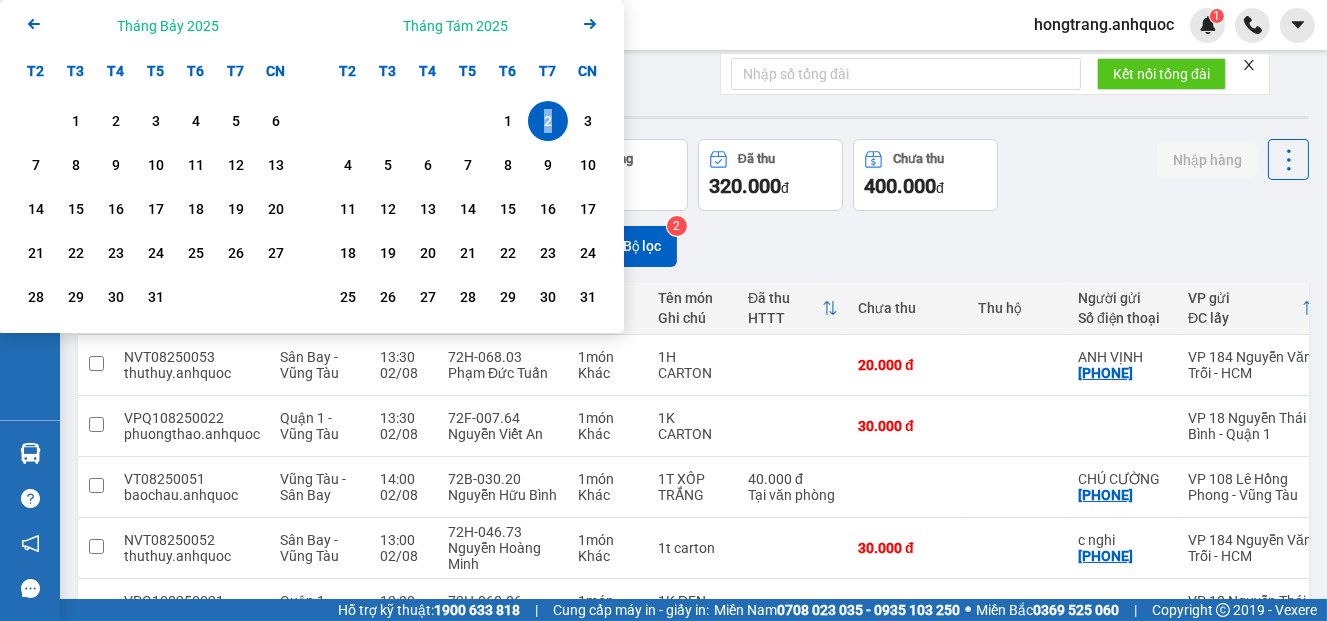 click on "2" at bounding box center (548, 121) 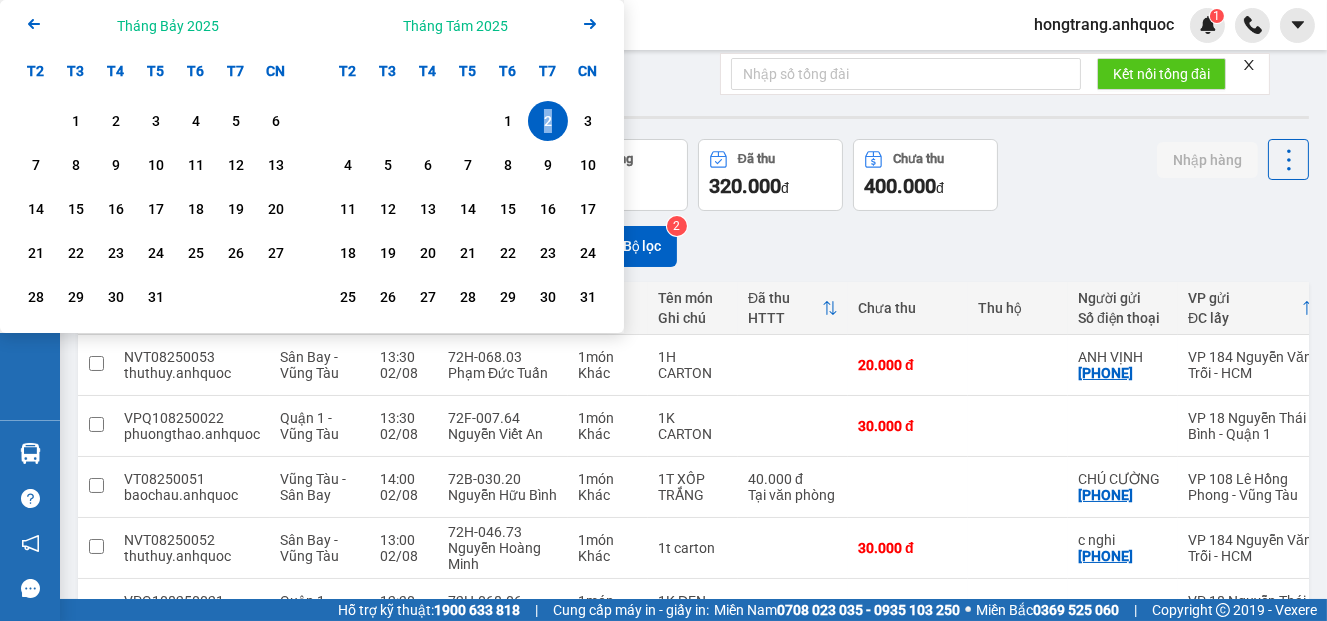 type on "02/08/2025 – 02/08/2025" 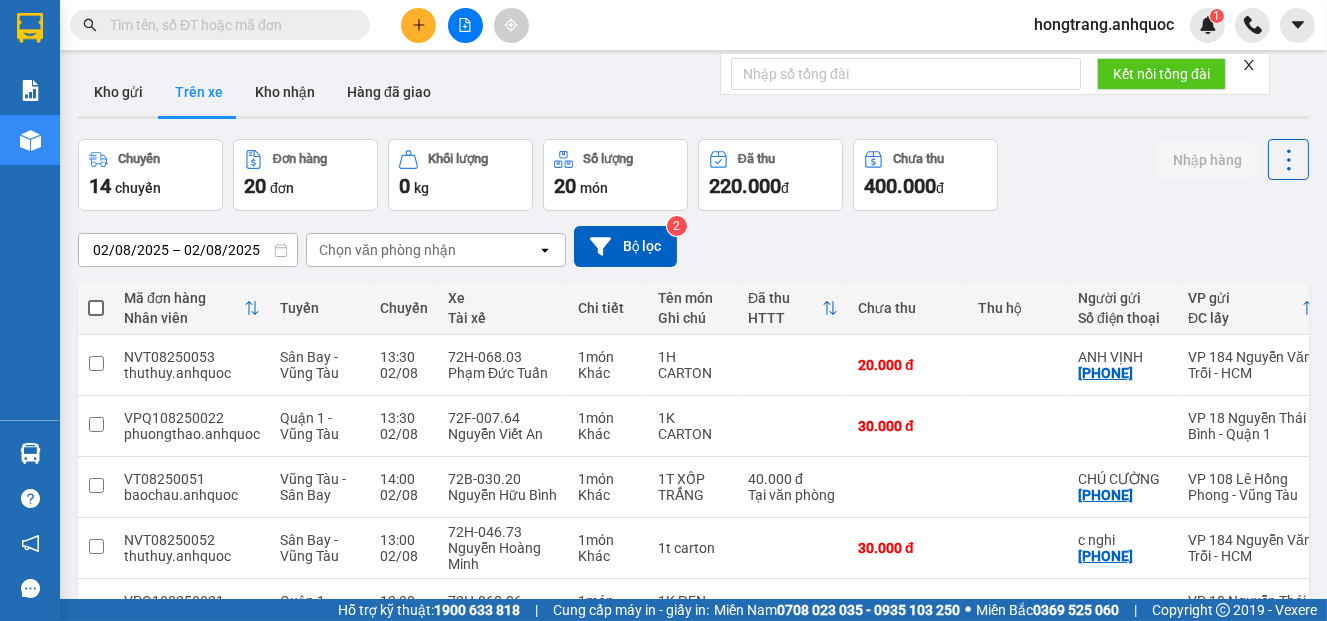 click on "Chọn văn phòng nhận" at bounding box center [387, 250] 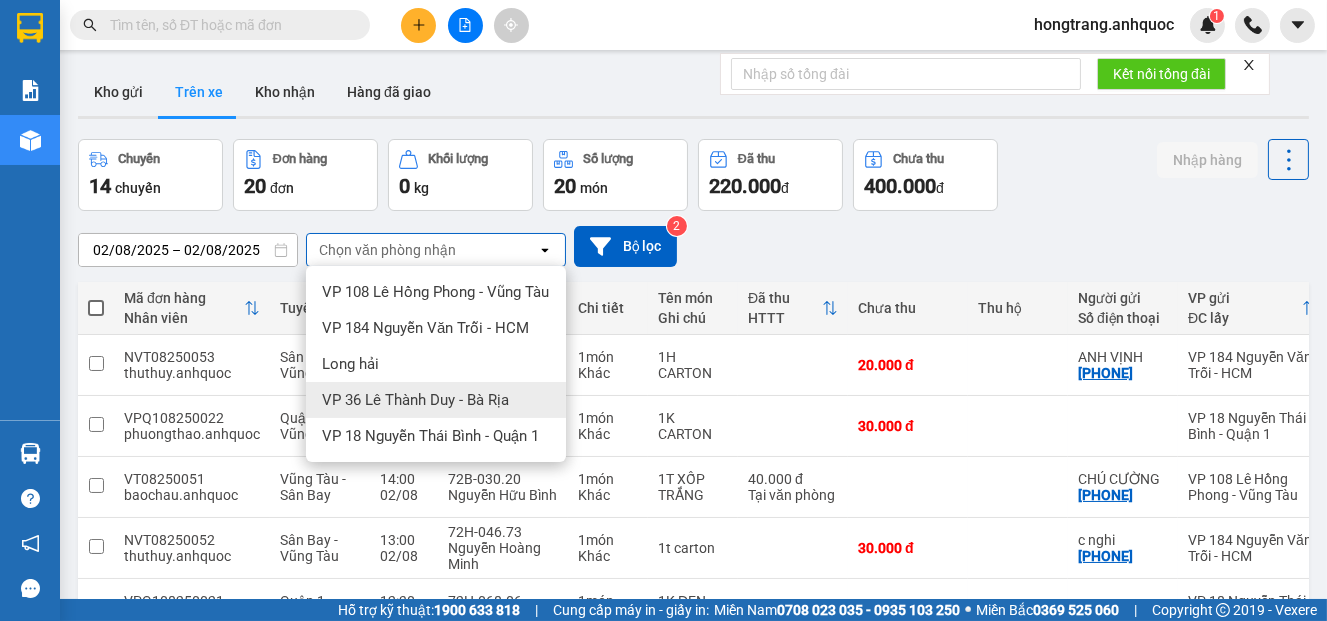 click on "VP 36 Lê Thành Duy - Bà Rịa" at bounding box center [415, 400] 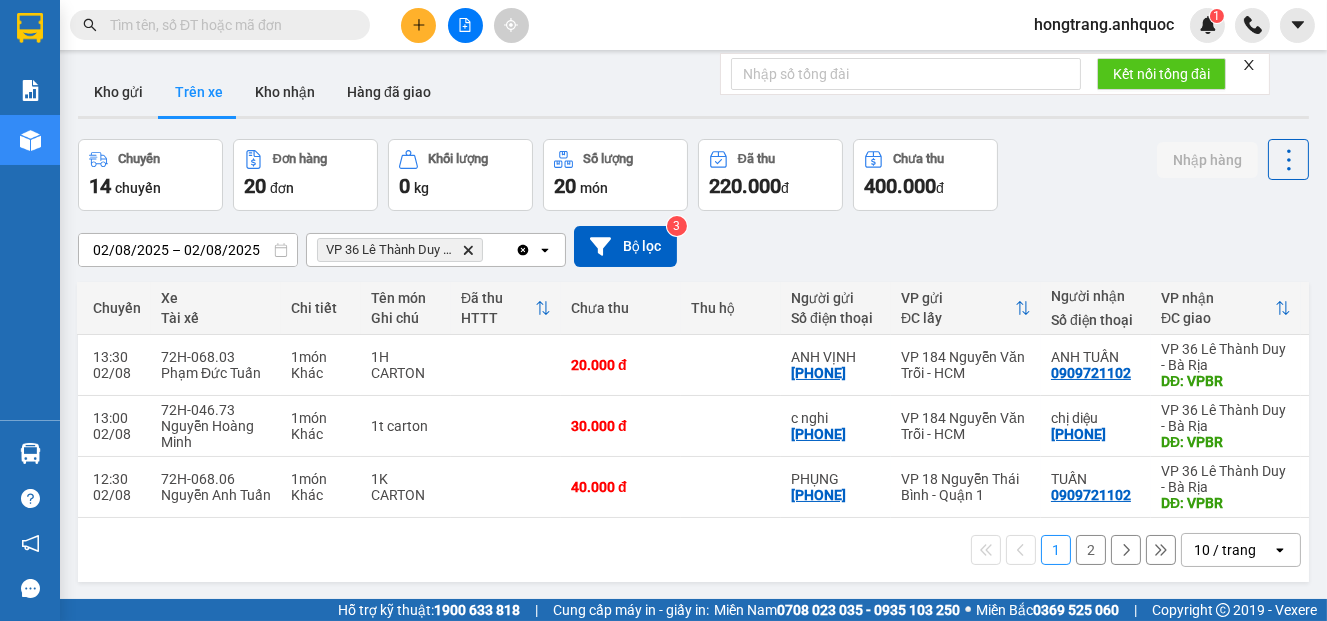 scroll, scrollTop: 0, scrollLeft: 265, axis: horizontal 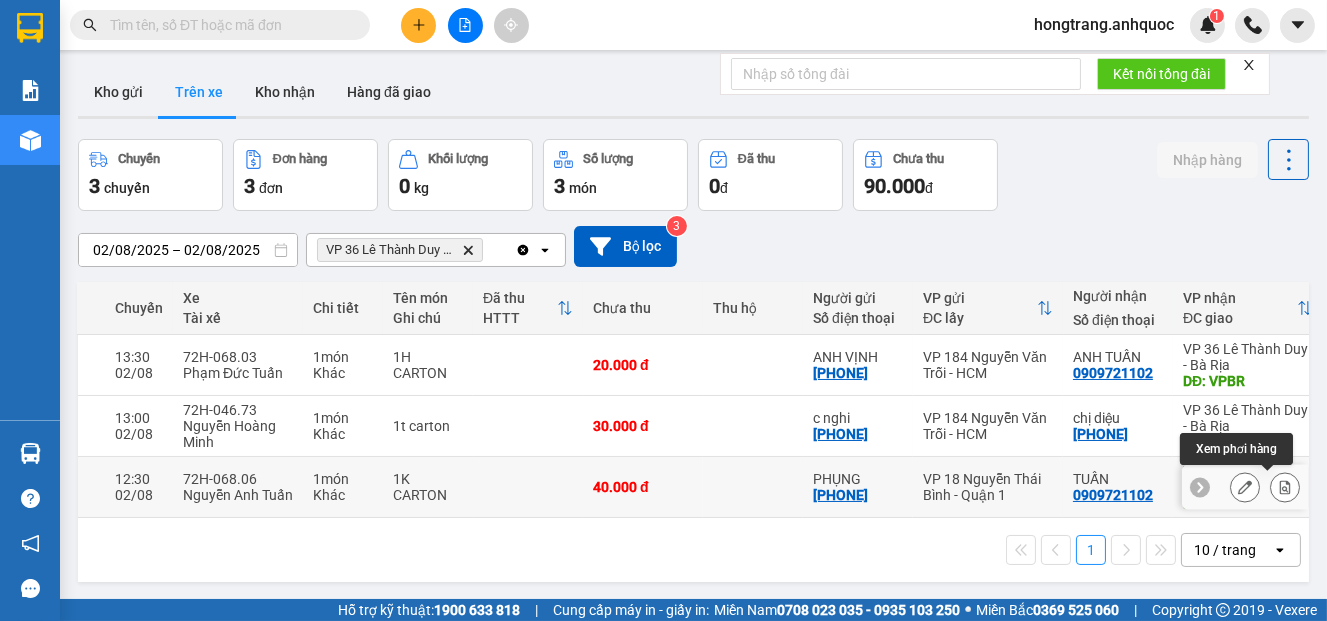 click 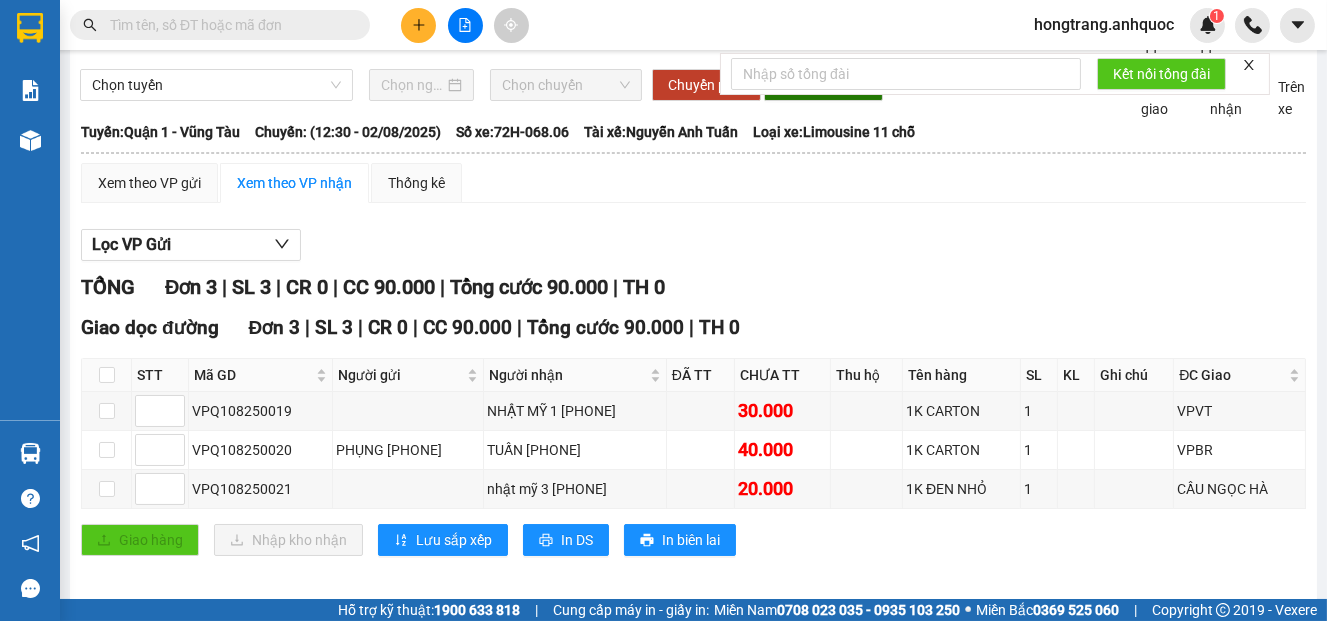 scroll, scrollTop: 93, scrollLeft: 0, axis: vertical 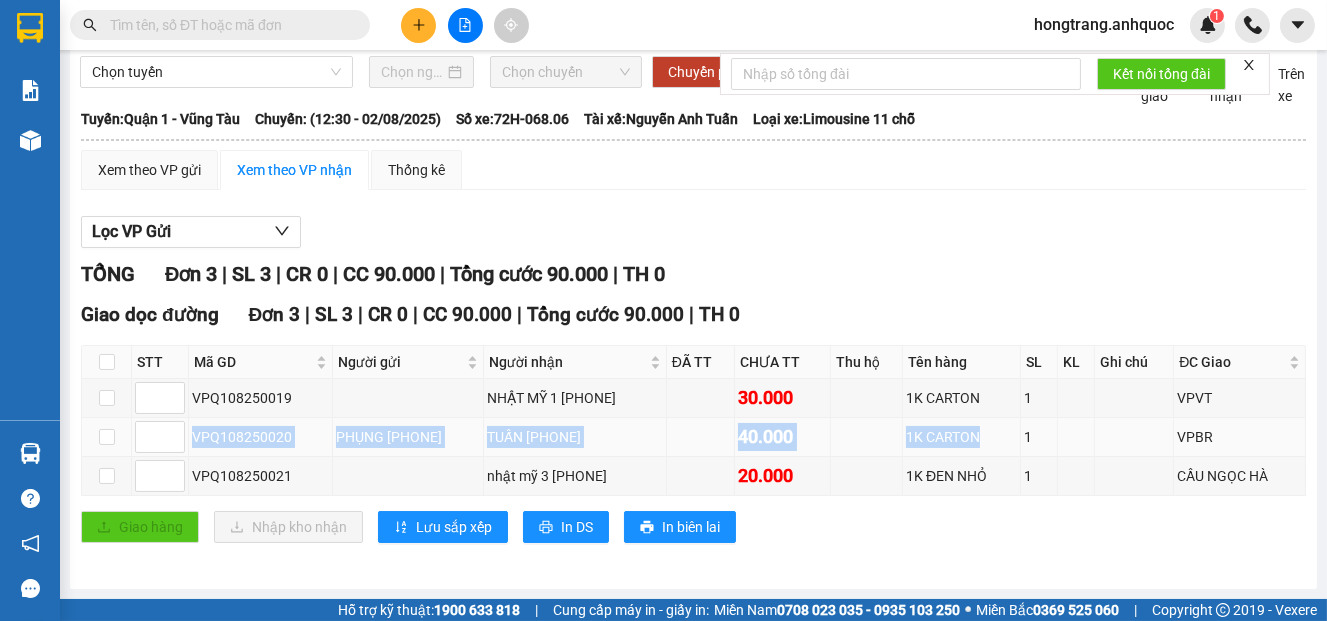 drag, startPoint x: 194, startPoint y: 438, endPoint x: 1004, endPoint y: 441, distance: 810.00555 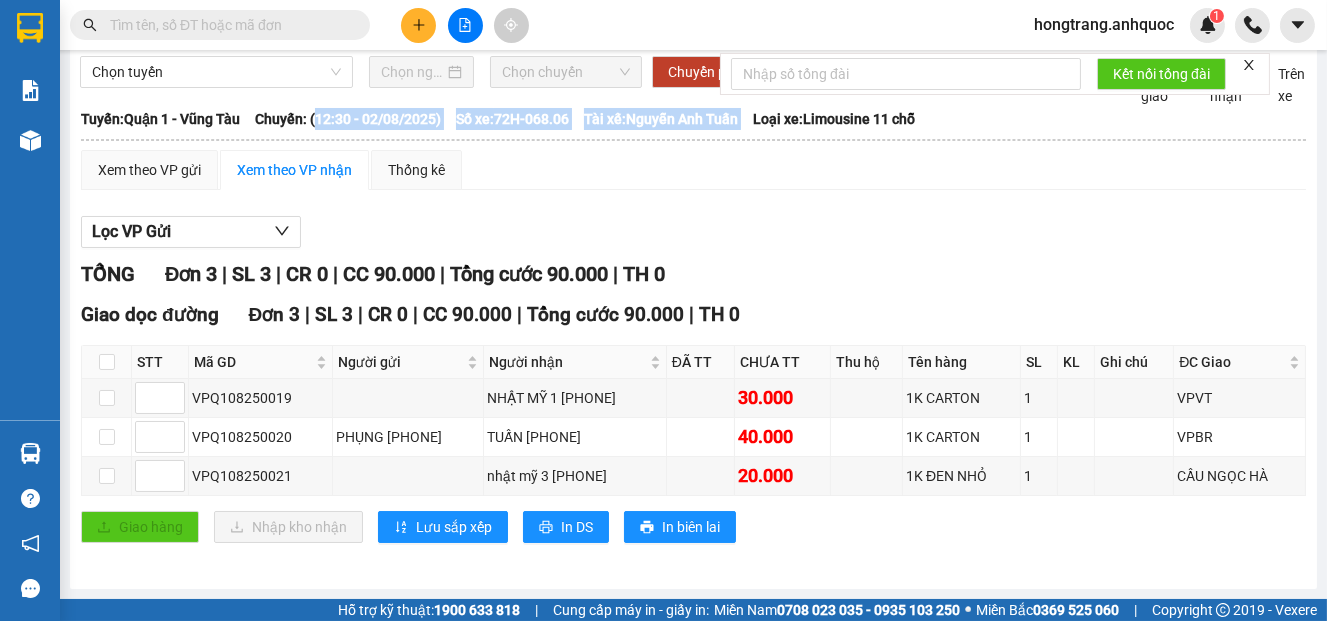 drag, startPoint x: 336, startPoint y: 120, endPoint x: 794, endPoint y: 121, distance: 458.0011 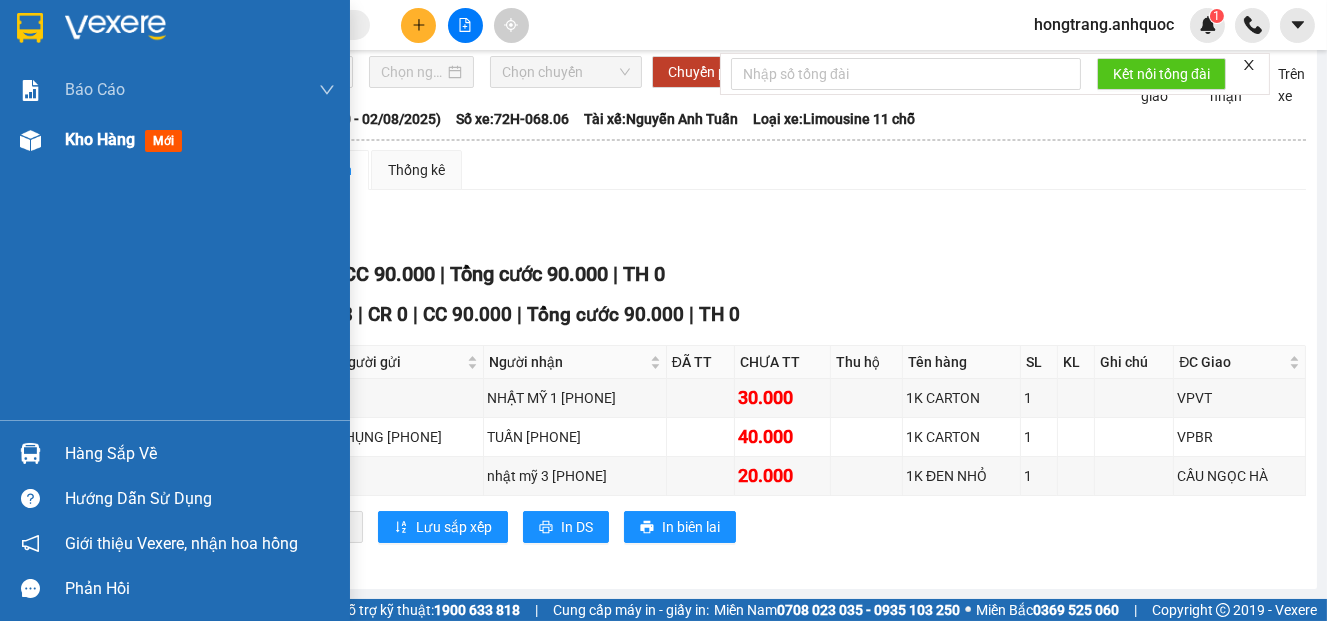 click at bounding box center (30, 140) 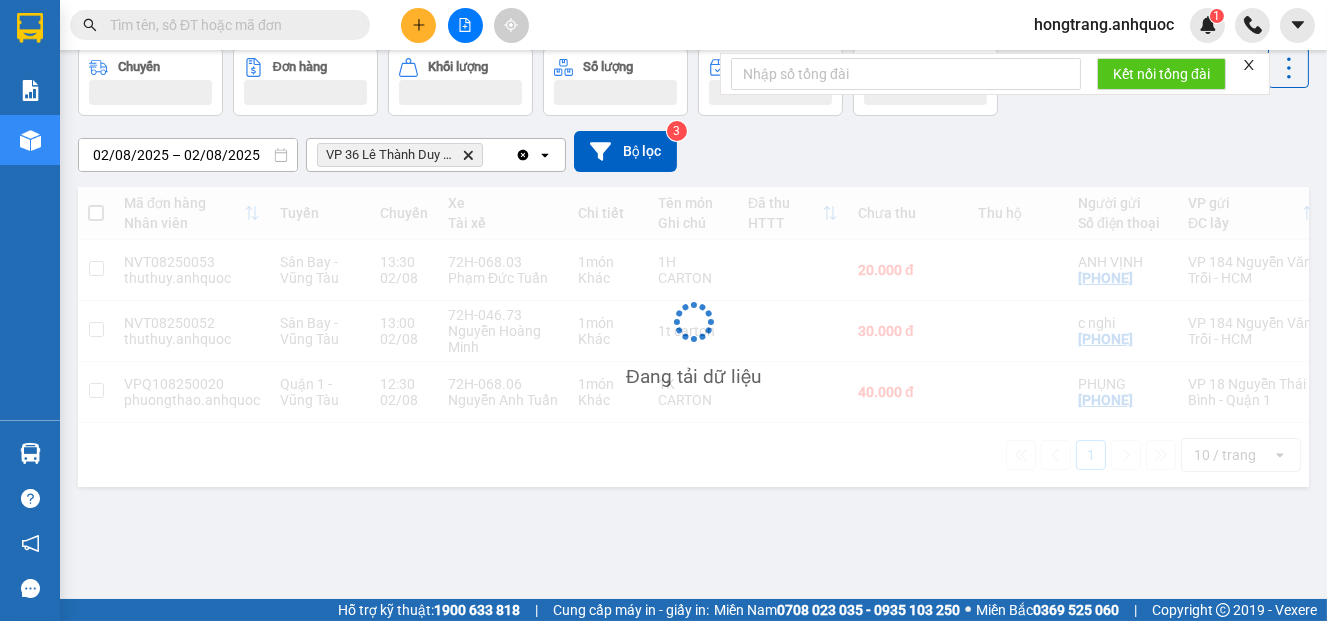 scroll, scrollTop: 92, scrollLeft: 0, axis: vertical 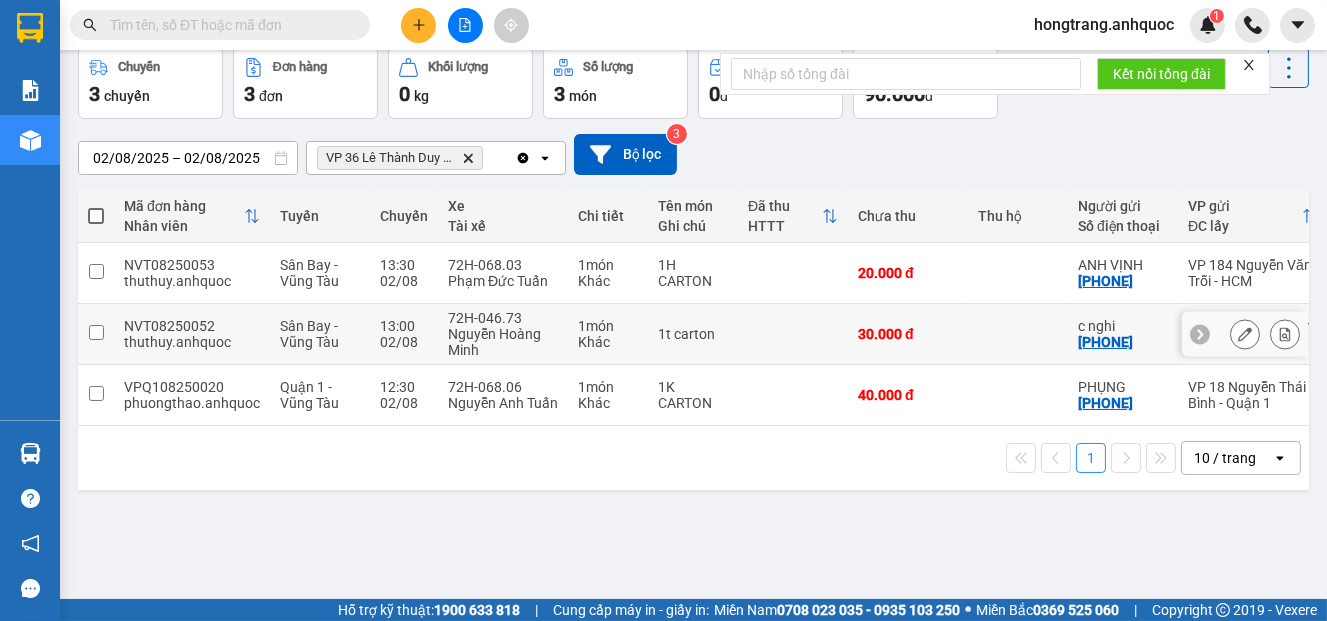 click at bounding box center [1285, 334] 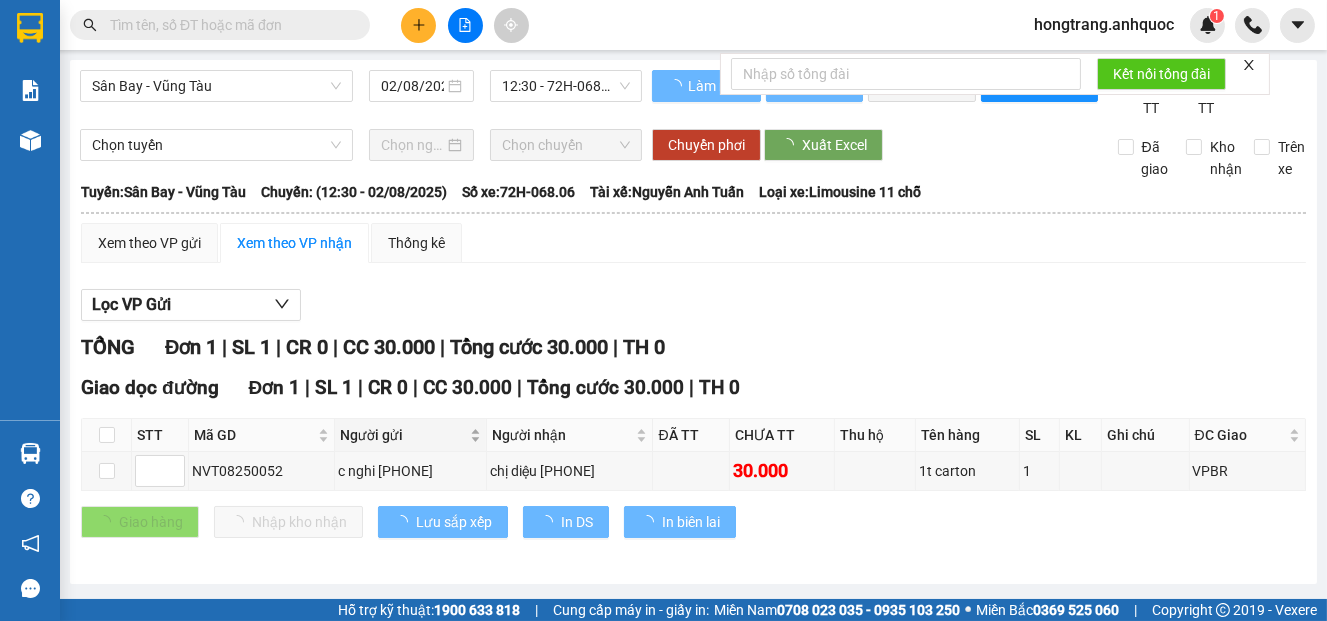 scroll, scrollTop: 16, scrollLeft: 0, axis: vertical 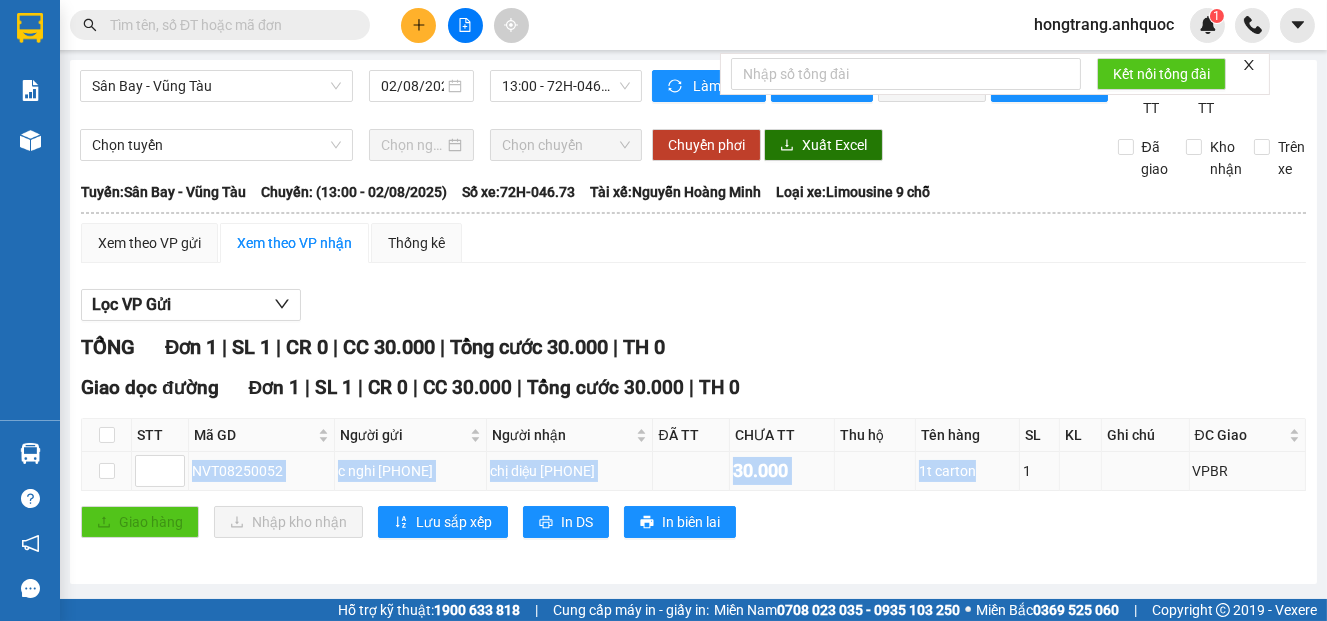 copy on "NVT08250052 c nghi [PHONE] chị diệu [PHONE] 30.000 1t carton" 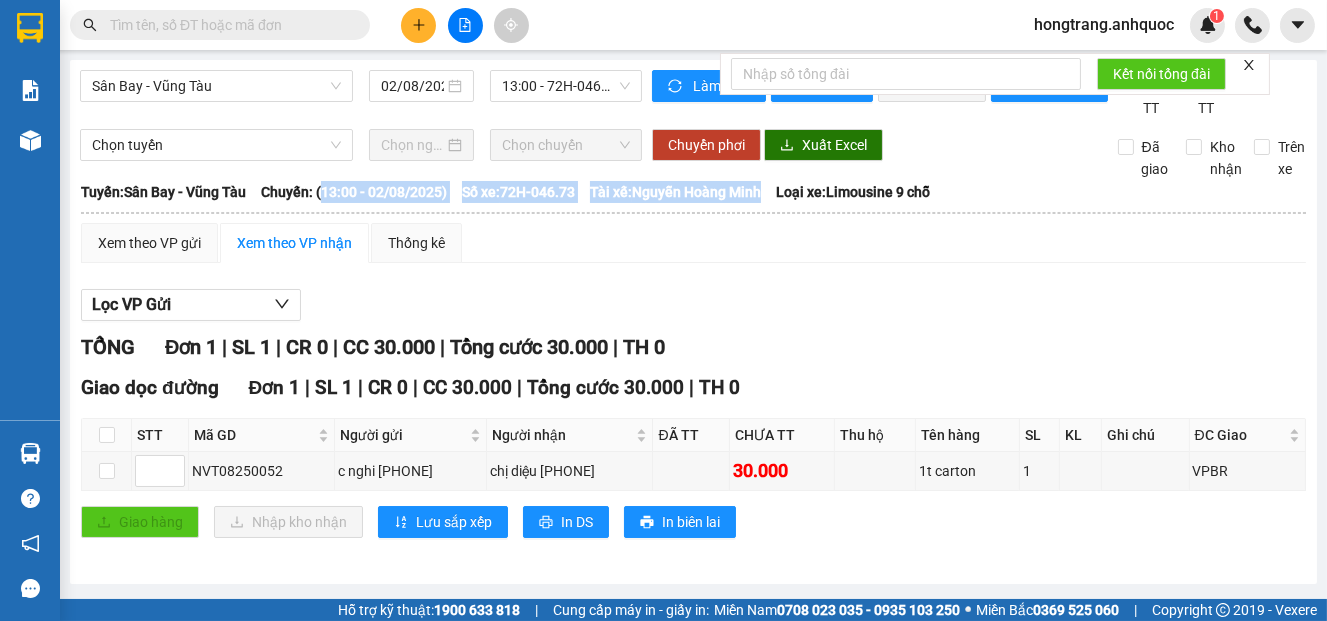 drag, startPoint x: 343, startPoint y: 198, endPoint x: 804, endPoint y: 203, distance: 461.0271 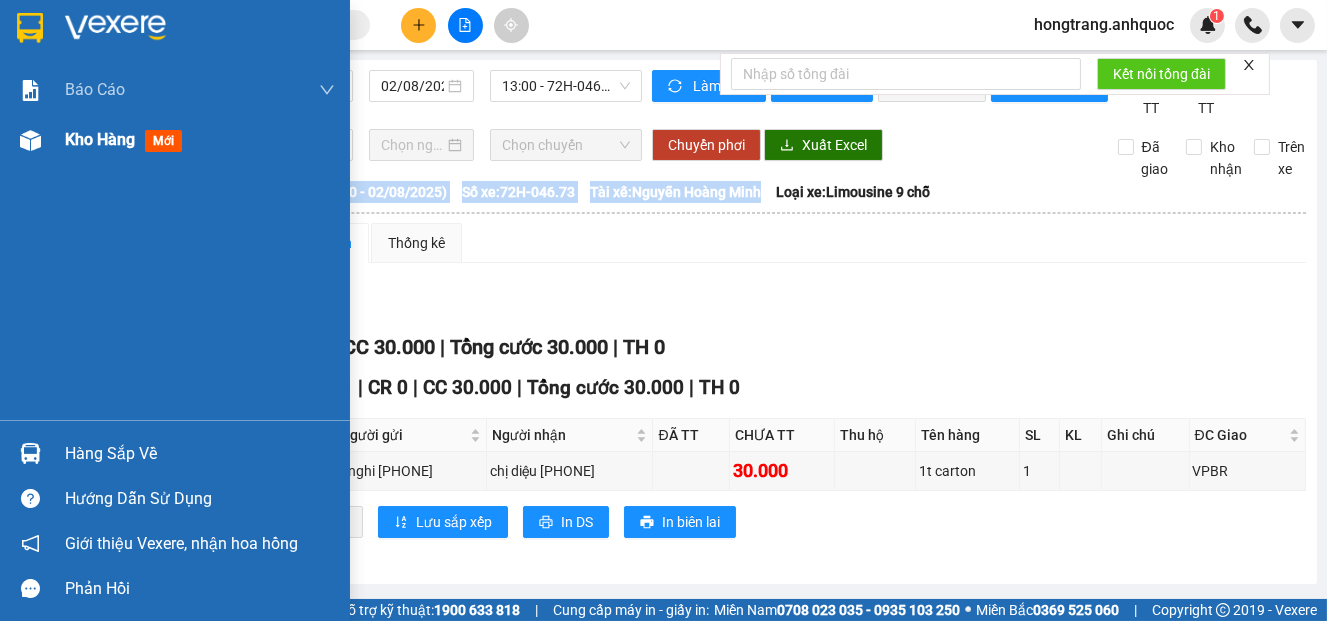 click on "Kho hàng" at bounding box center [100, 139] 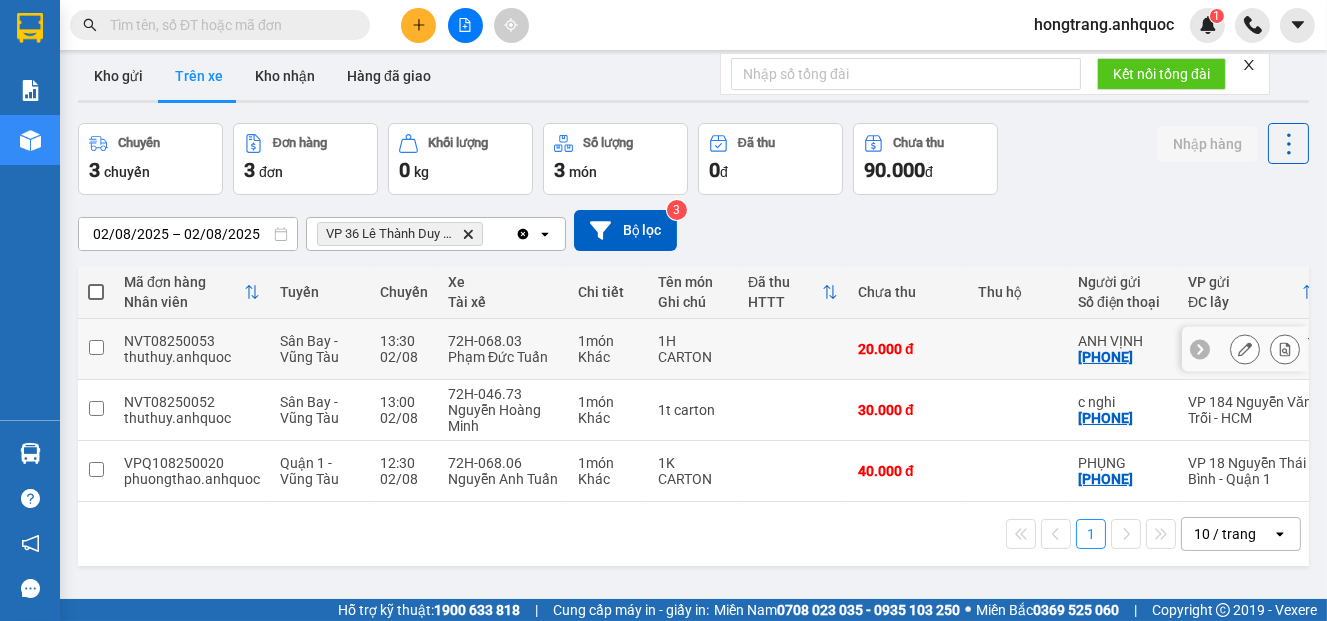 click 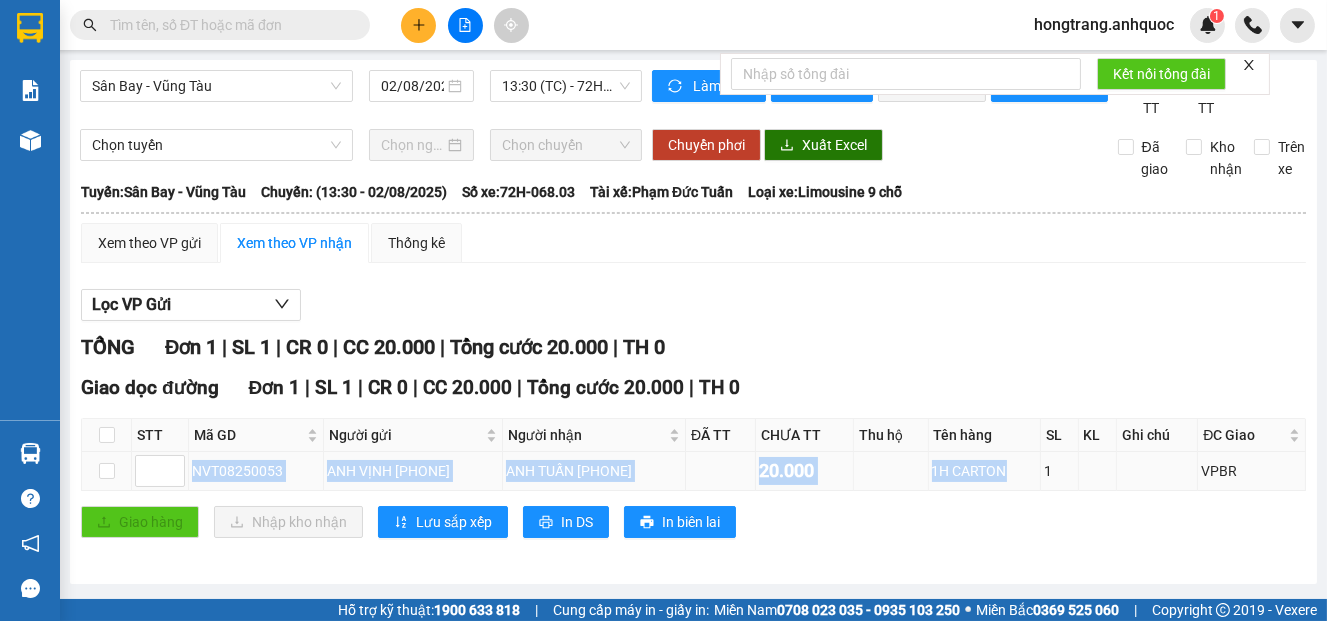 drag, startPoint x: 192, startPoint y: 478, endPoint x: 1024, endPoint y: 472, distance: 832.0216 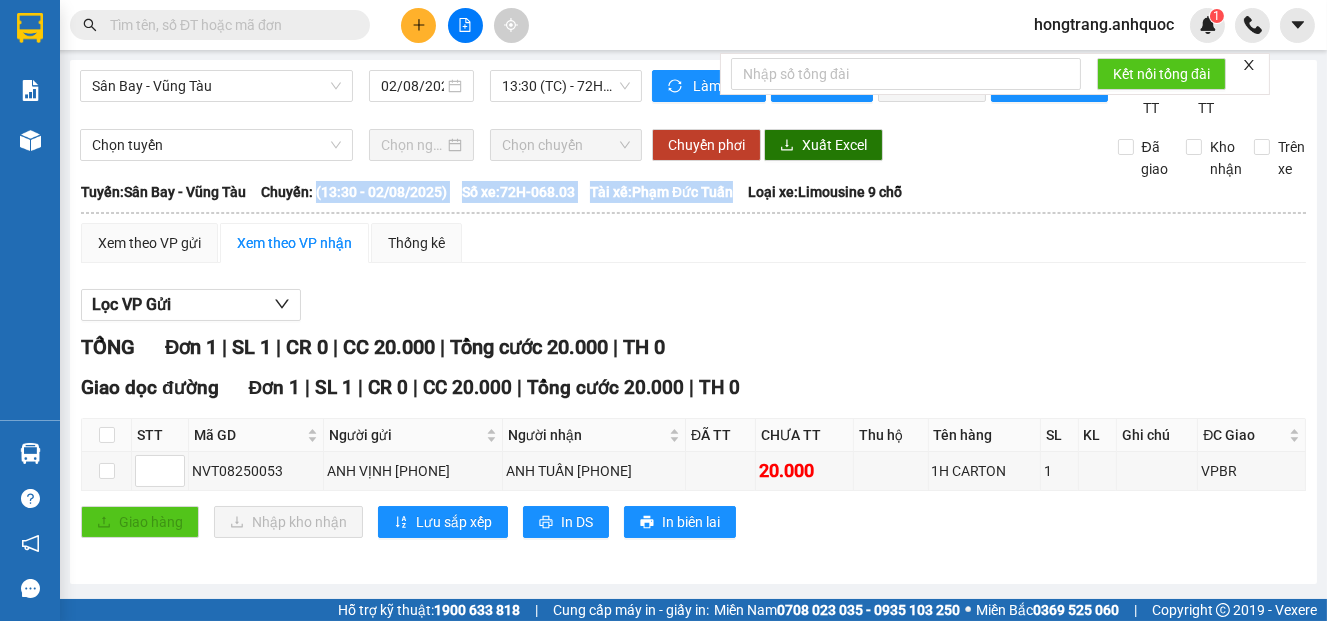 copy on "(13:30 - 02/08/2025) Số xe:  72H-068.03 Tài xế:  Phạm Đức Tuấn" 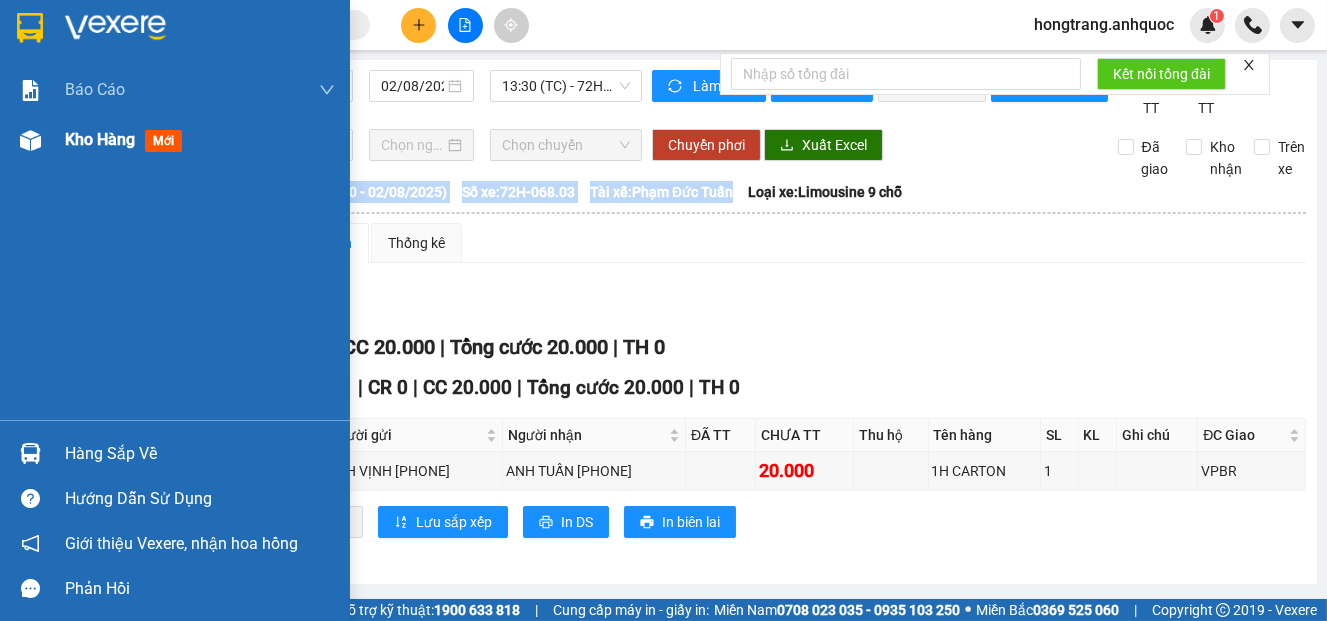 click at bounding box center [30, 140] 